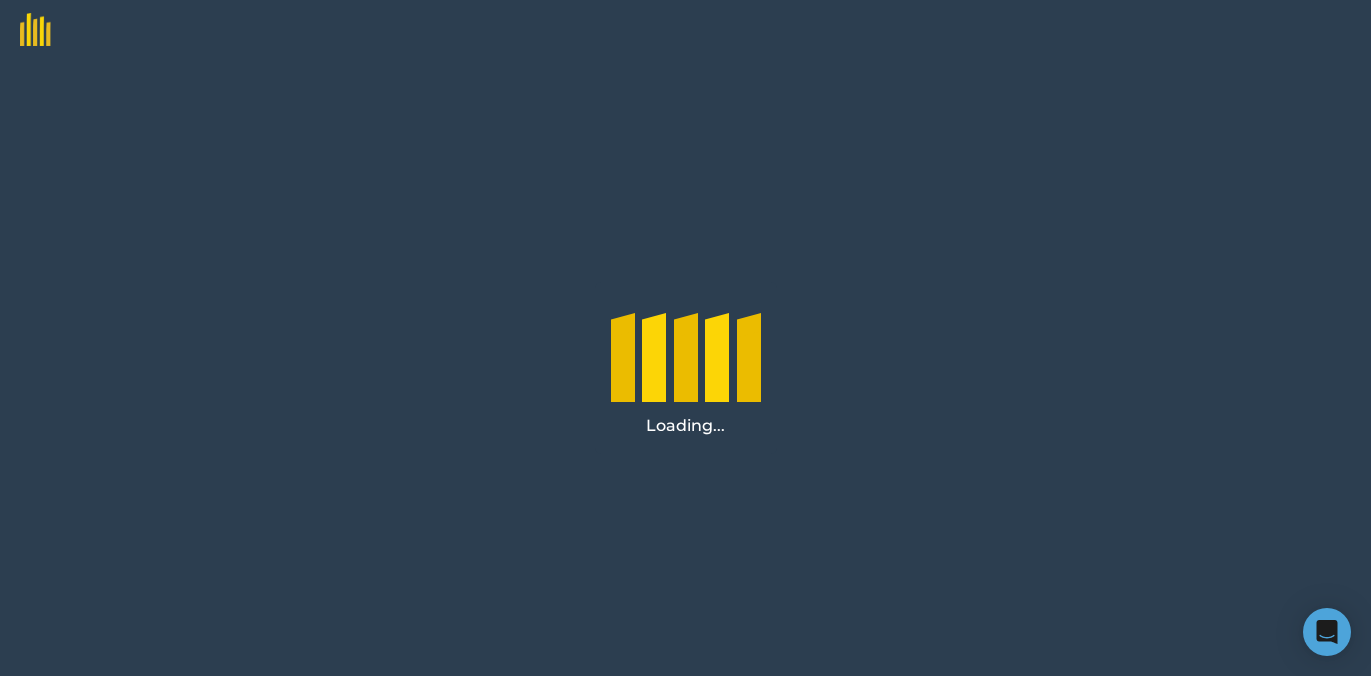 scroll, scrollTop: 0, scrollLeft: 0, axis: both 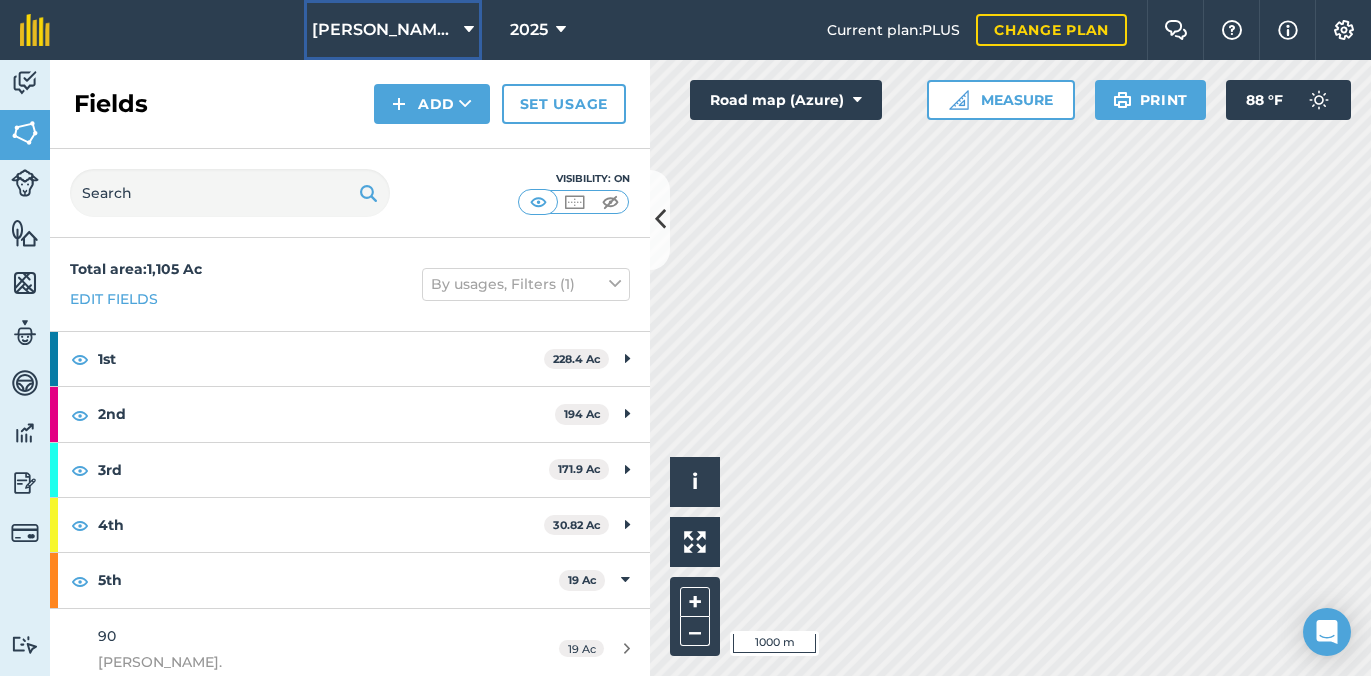 click on "[PERSON_NAME] Farms" at bounding box center [384, 30] 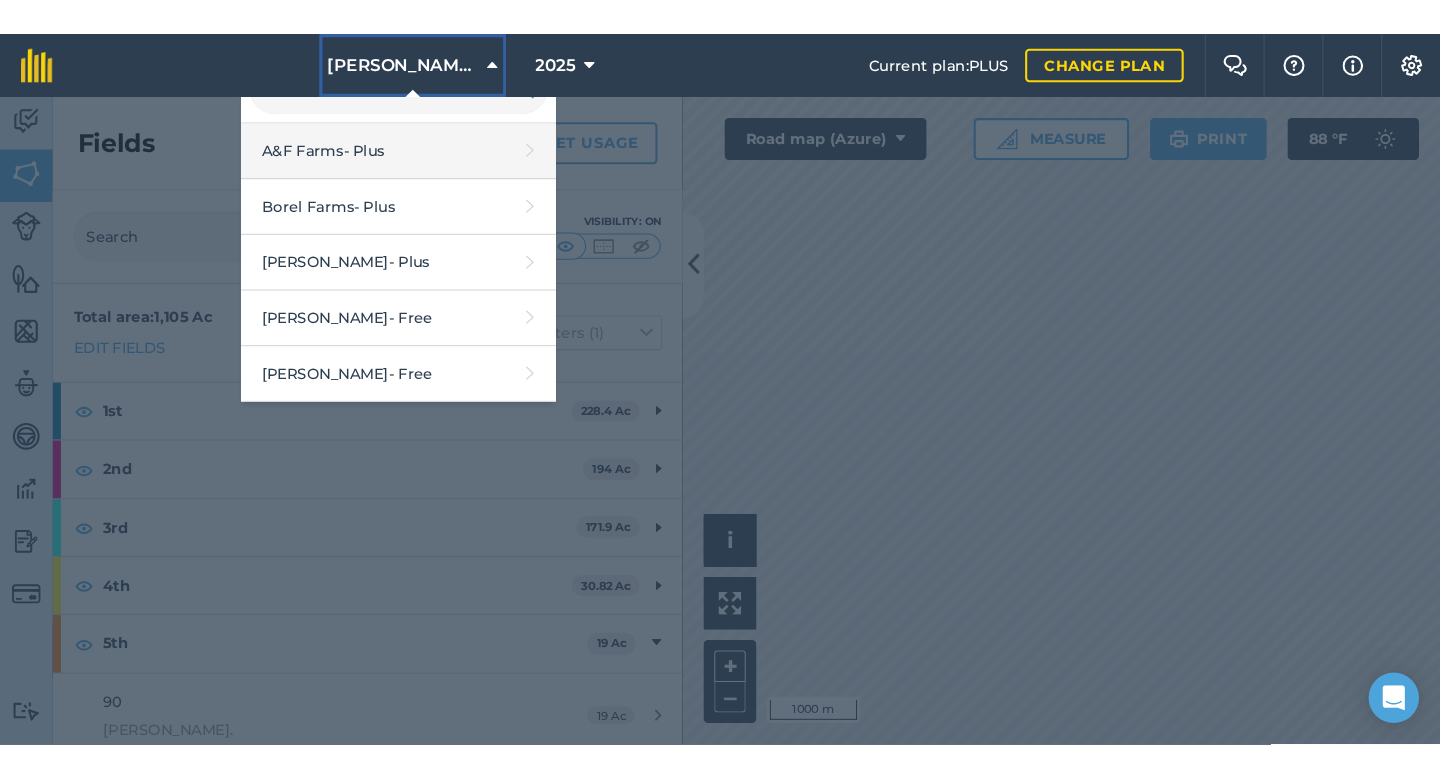 scroll, scrollTop: 88, scrollLeft: 0, axis: vertical 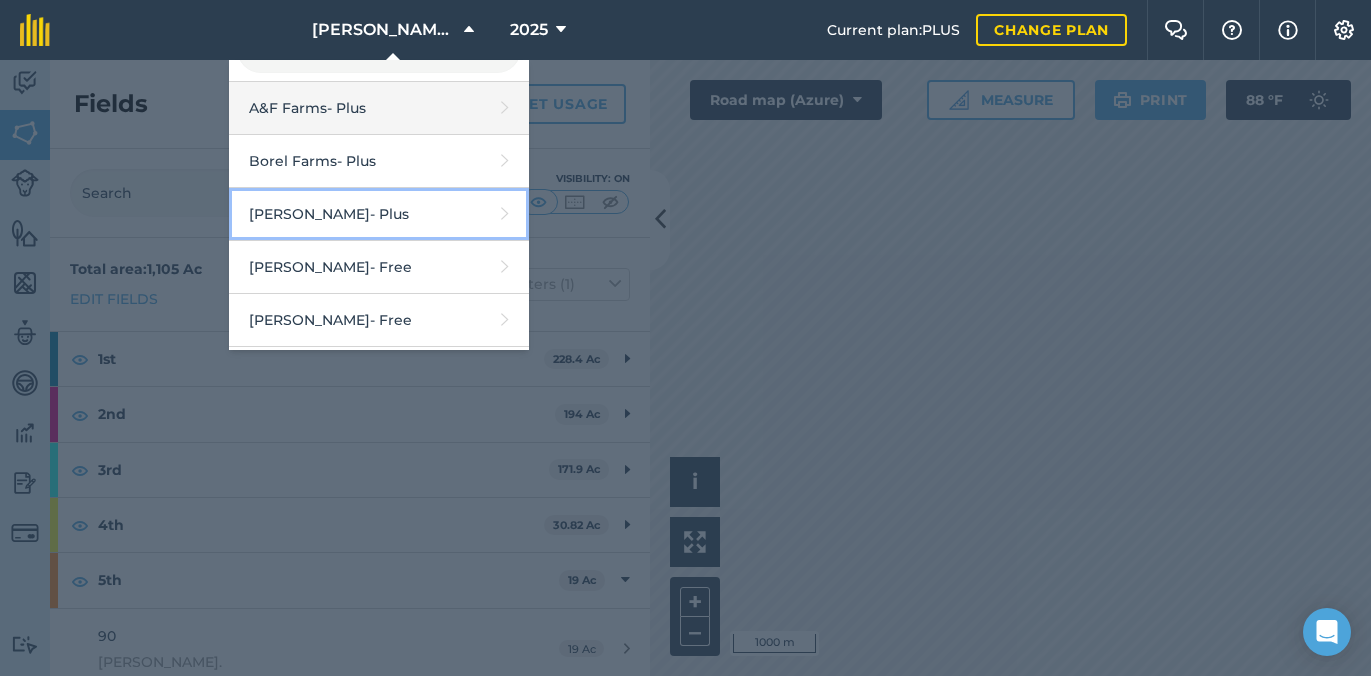 click on "[PERSON_NAME]   - Plus" at bounding box center [379, 214] 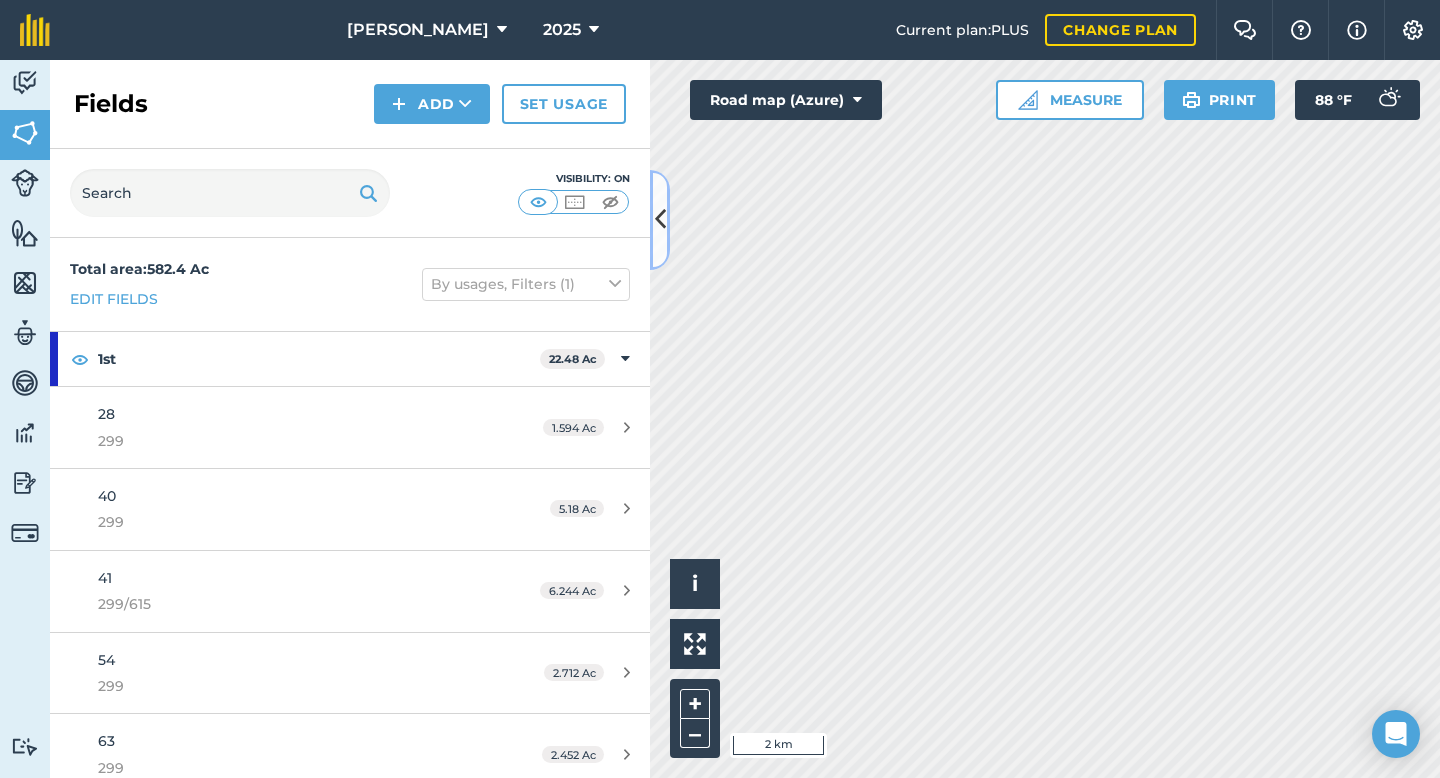 click at bounding box center [660, 219] 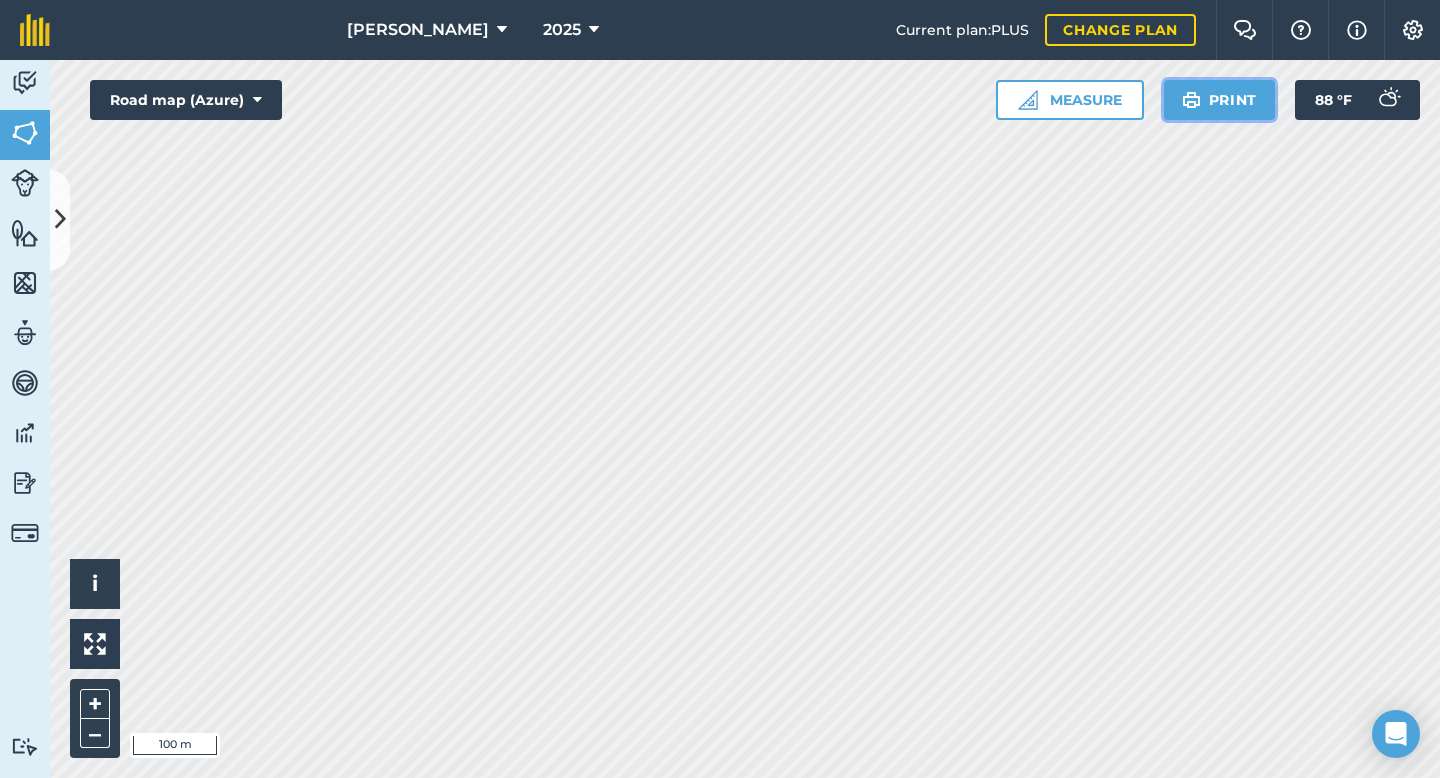 click on "Print" at bounding box center (1220, 100) 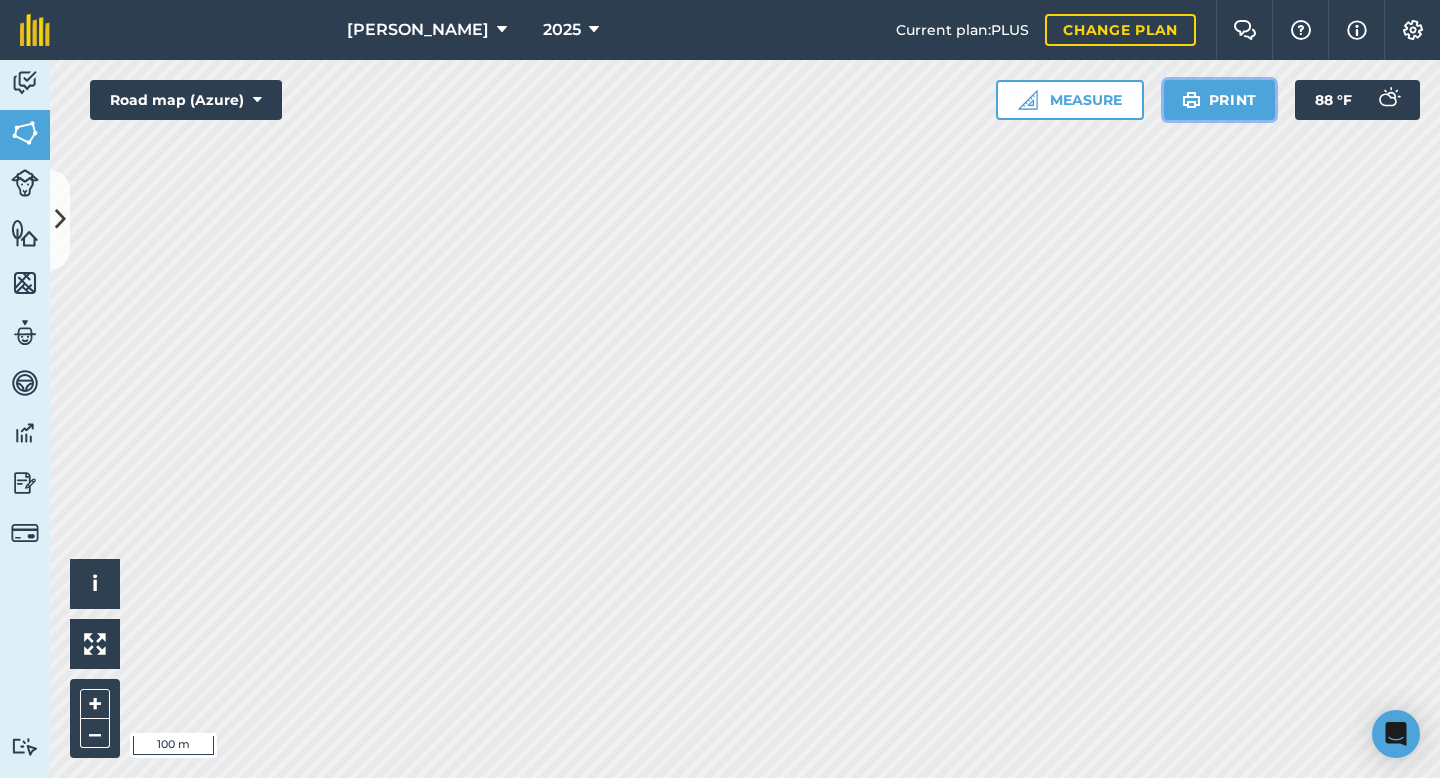 click on "Print" at bounding box center [1220, 100] 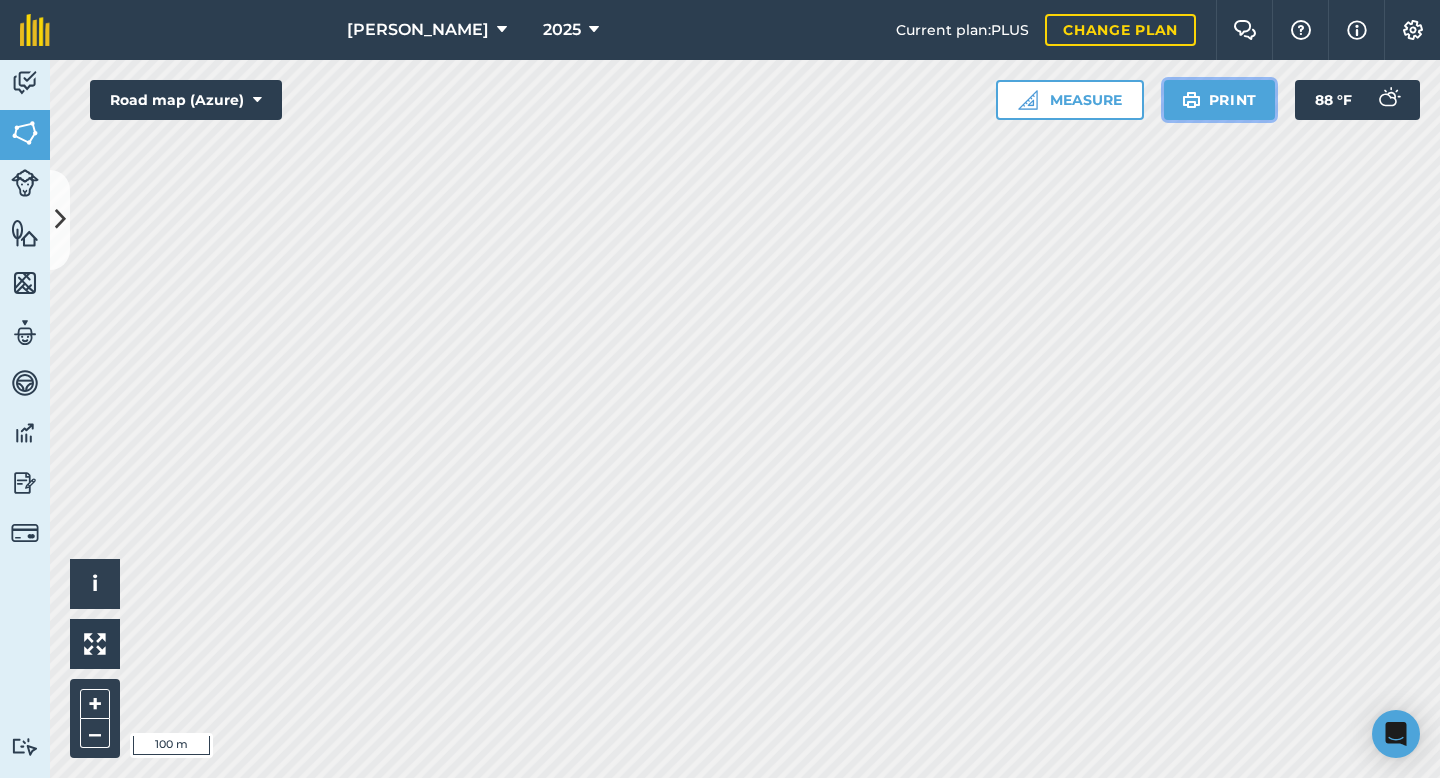 click on "Print" at bounding box center (1220, 100) 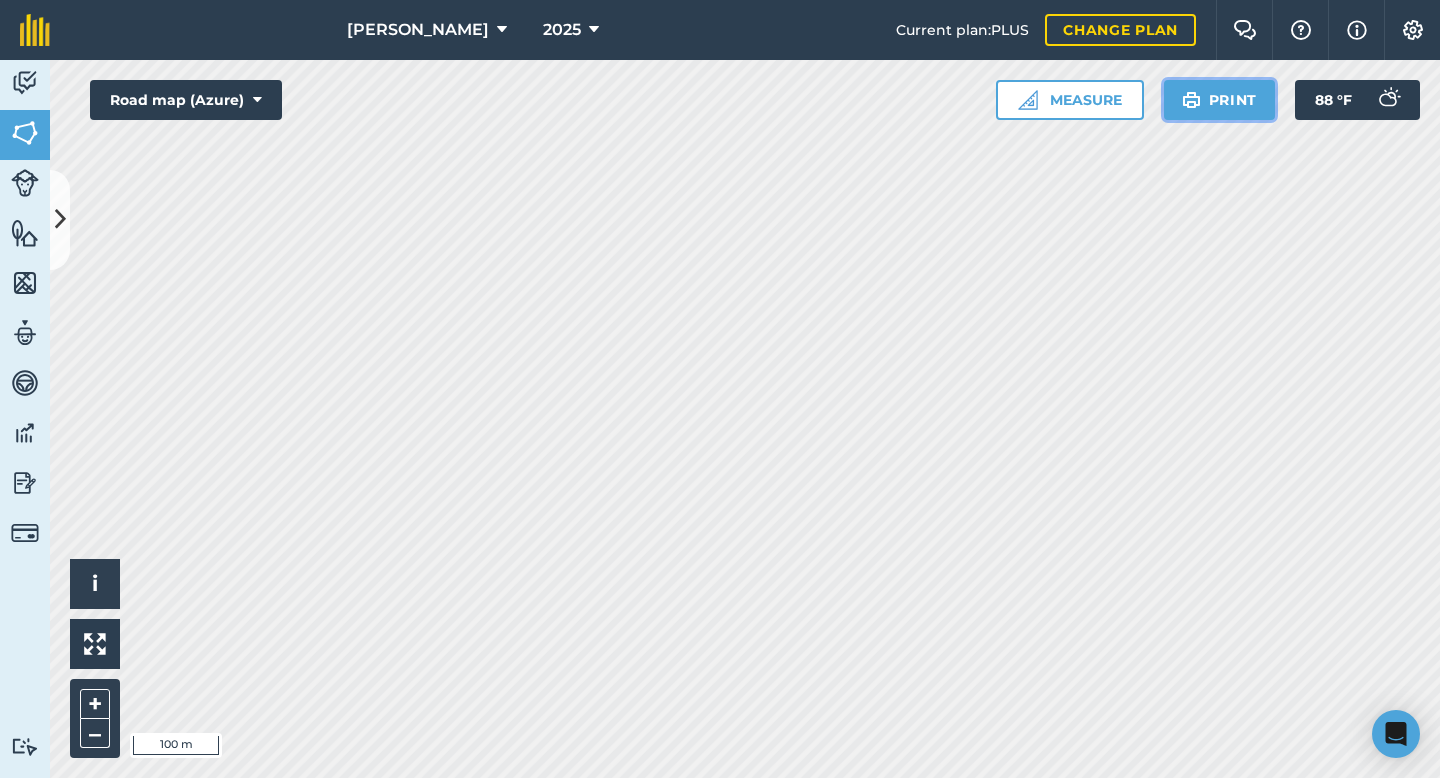 click at bounding box center (1191, 100) 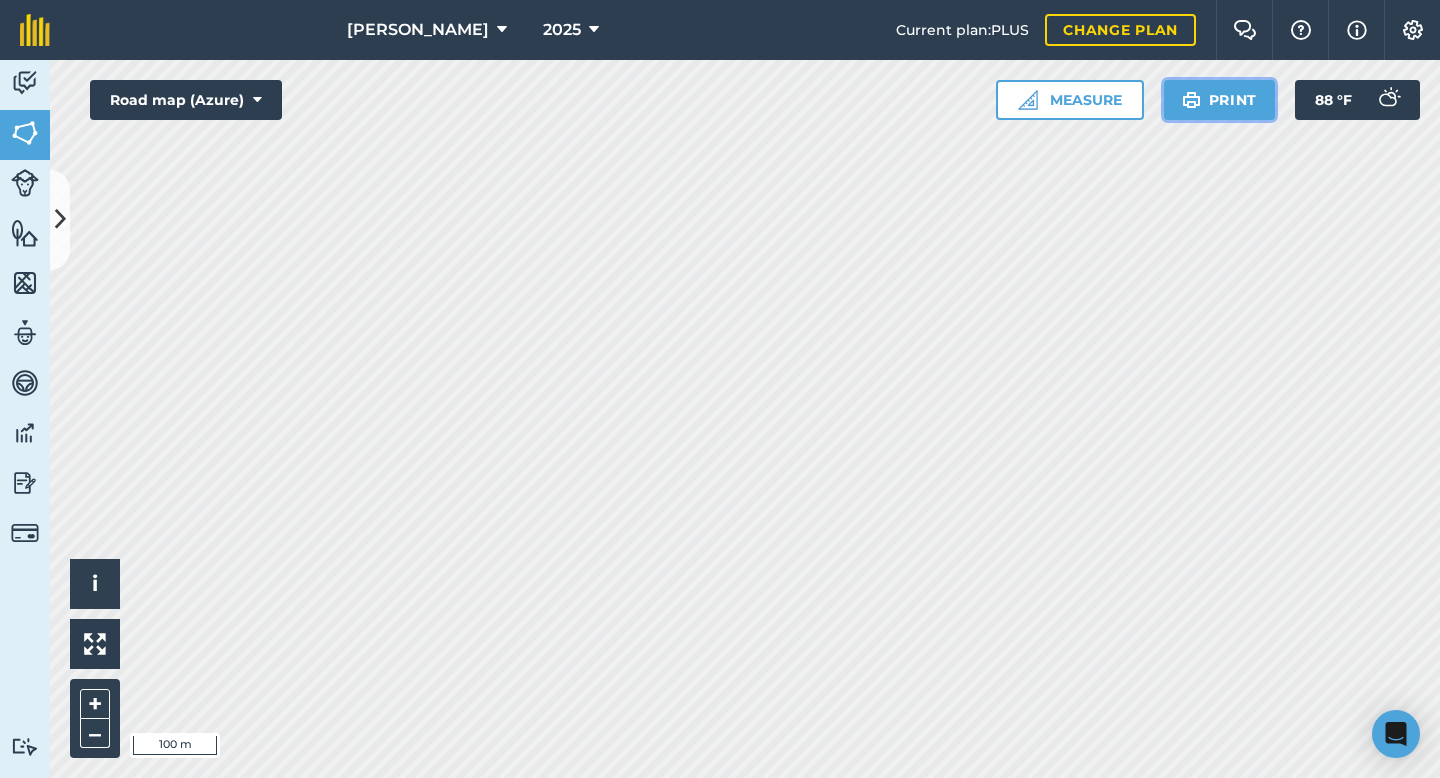 click on "Print" at bounding box center [1220, 100] 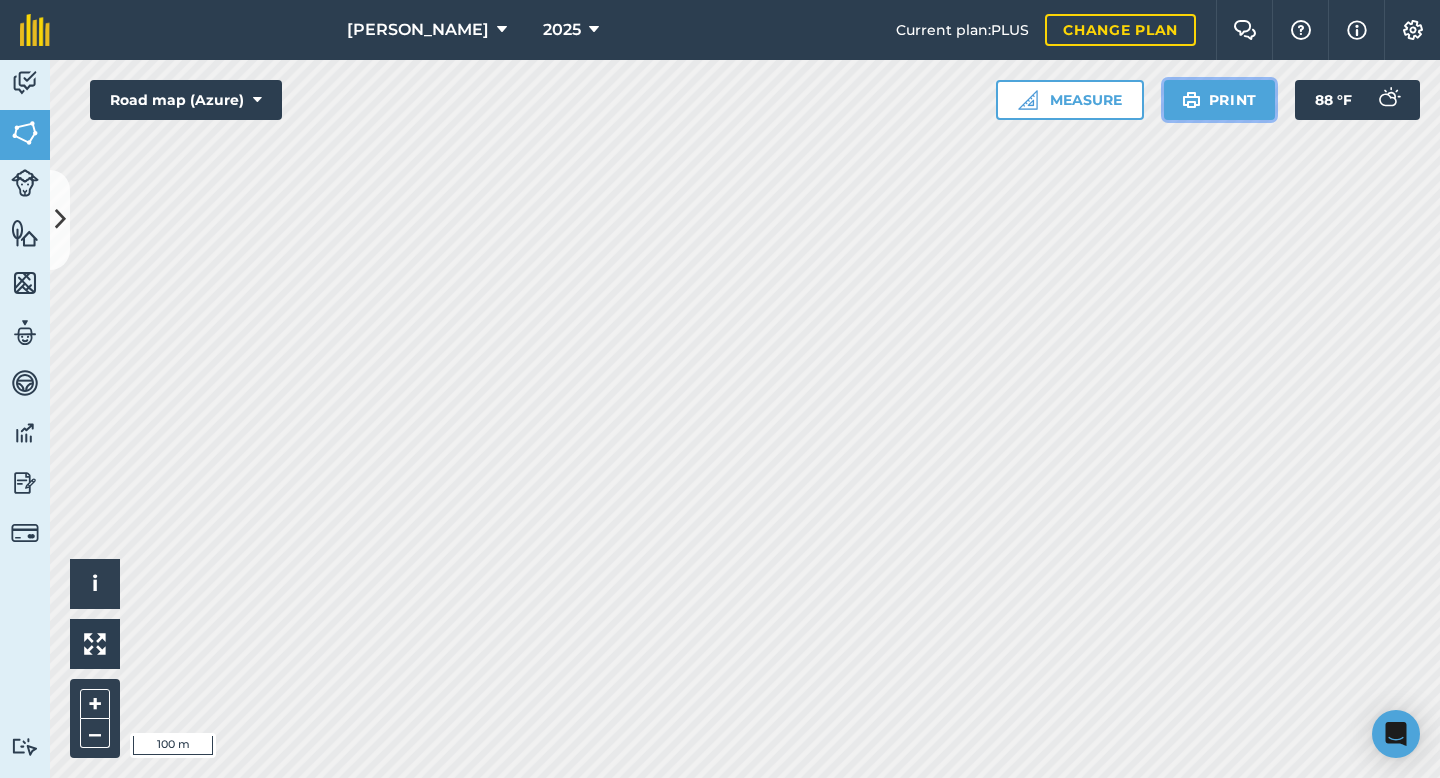 click on "Print" at bounding box center (1220, 100) 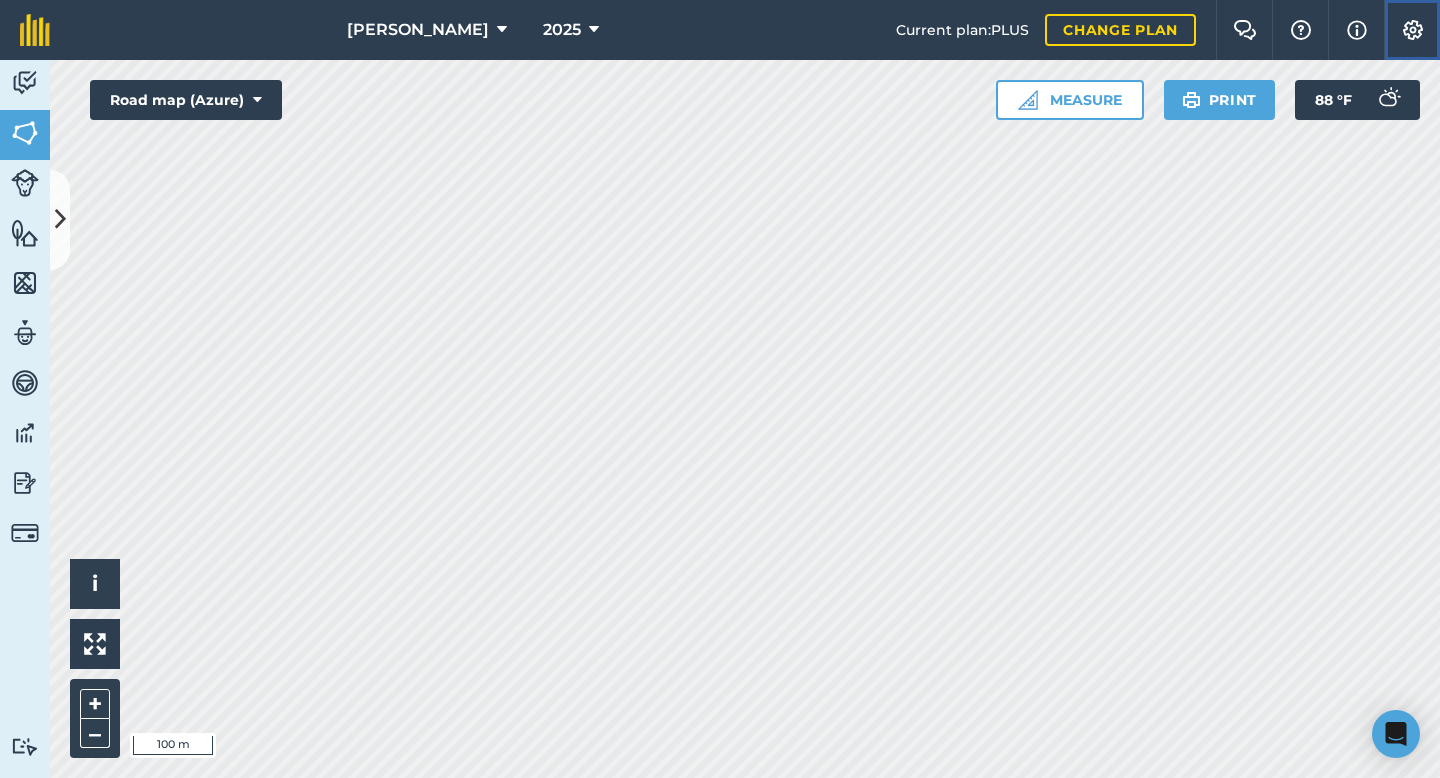 click at bounding box center [1413, 30] 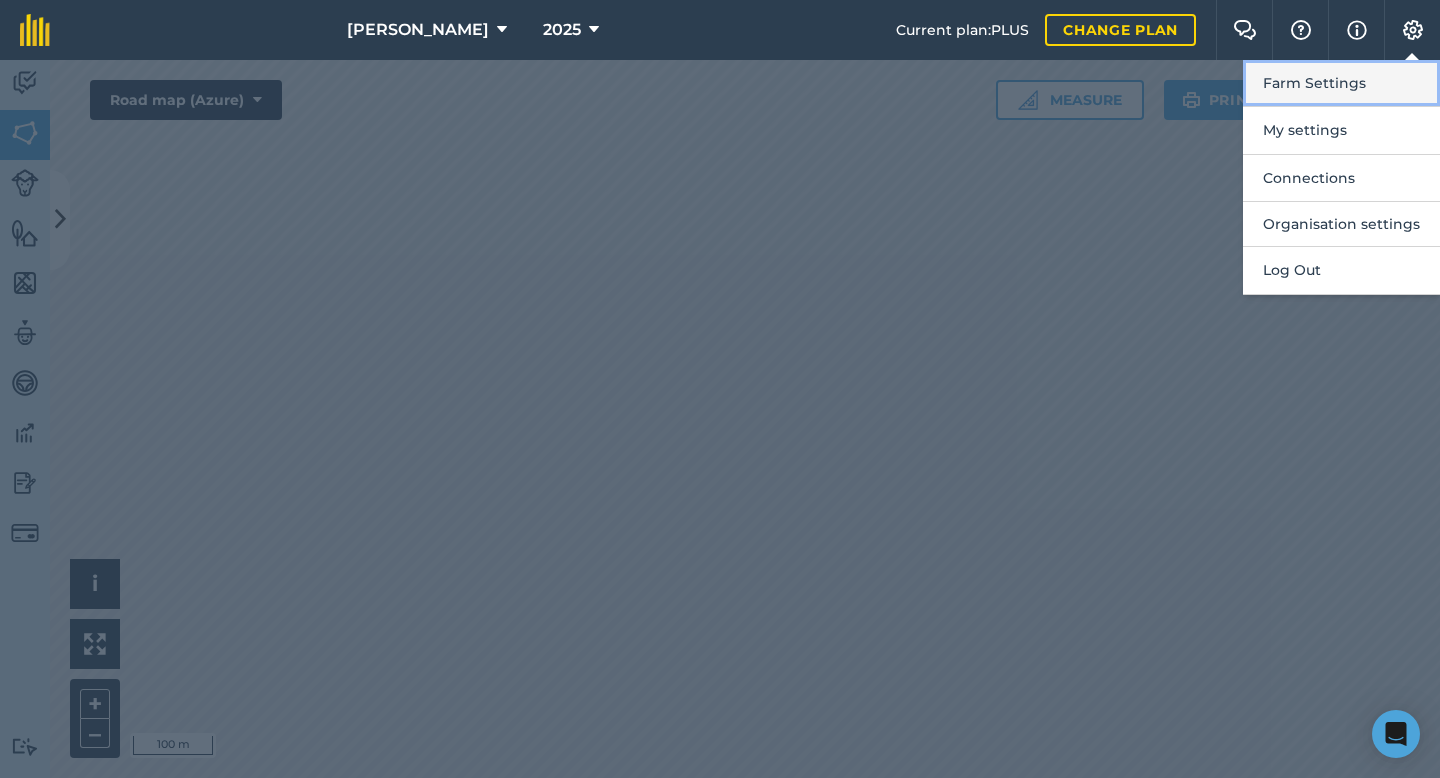 click on "Farm Settings" at bounding box center [1341, 83] 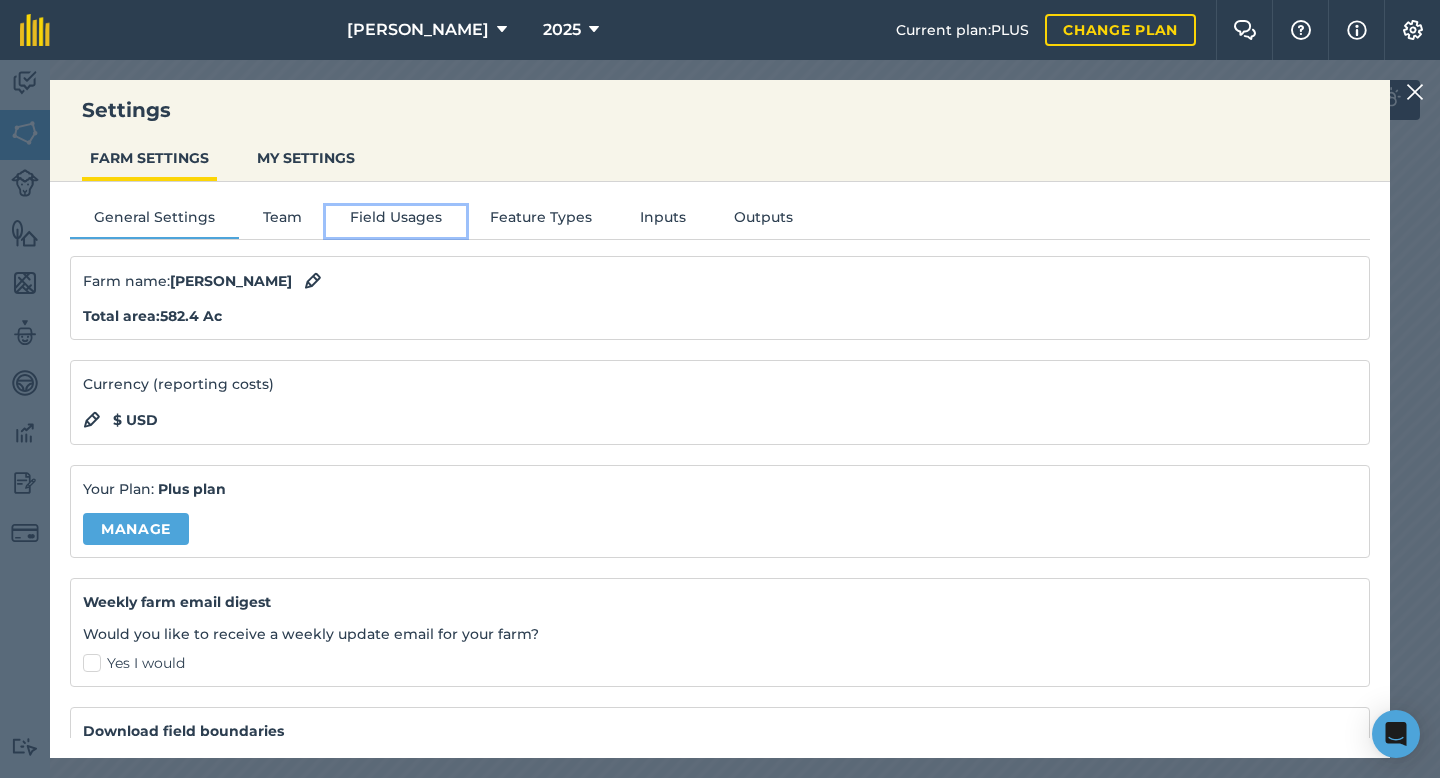 click on "Field Usages" at bounding box center [396, 221] 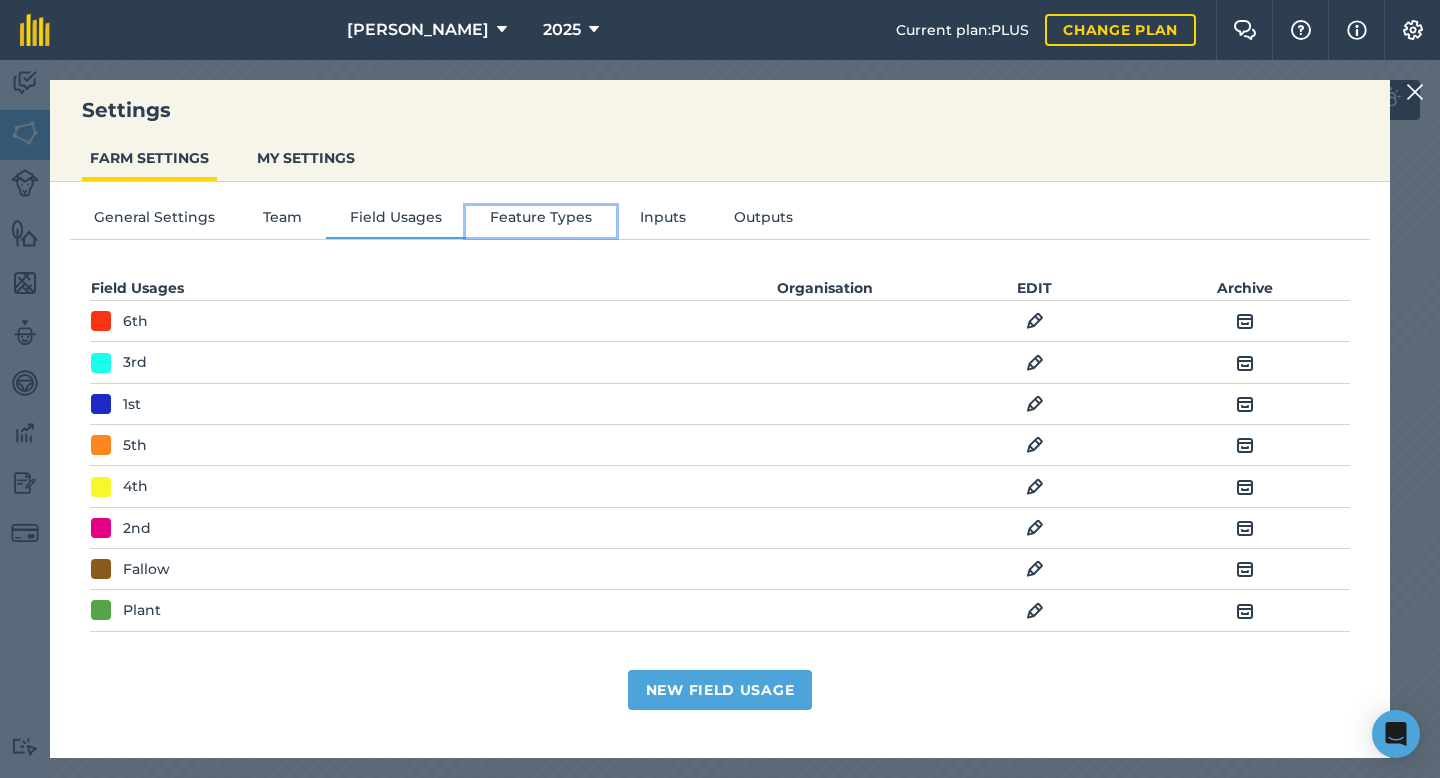click on "Feature Types" at bounding box center (541, 221) 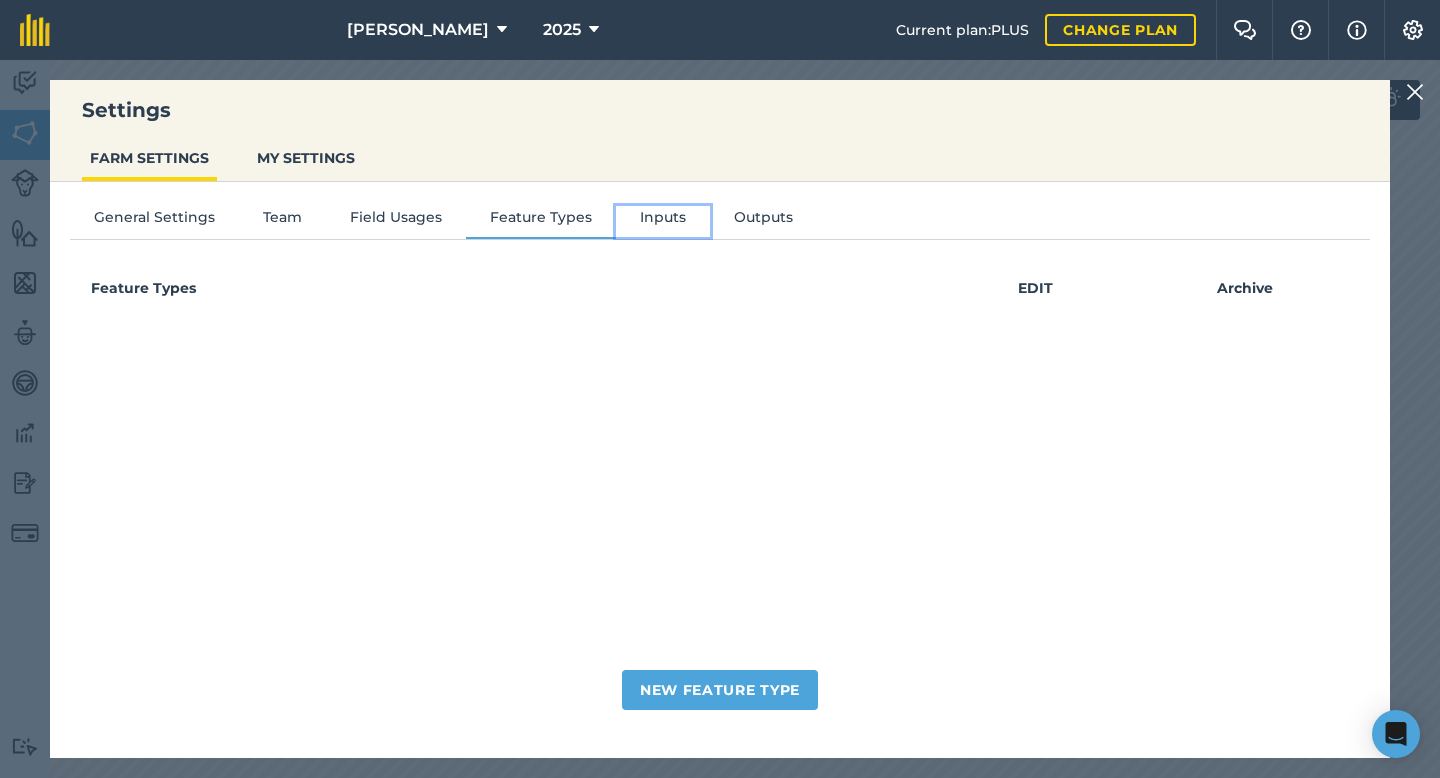click on "Inputs" at bounding box center [663, 221] 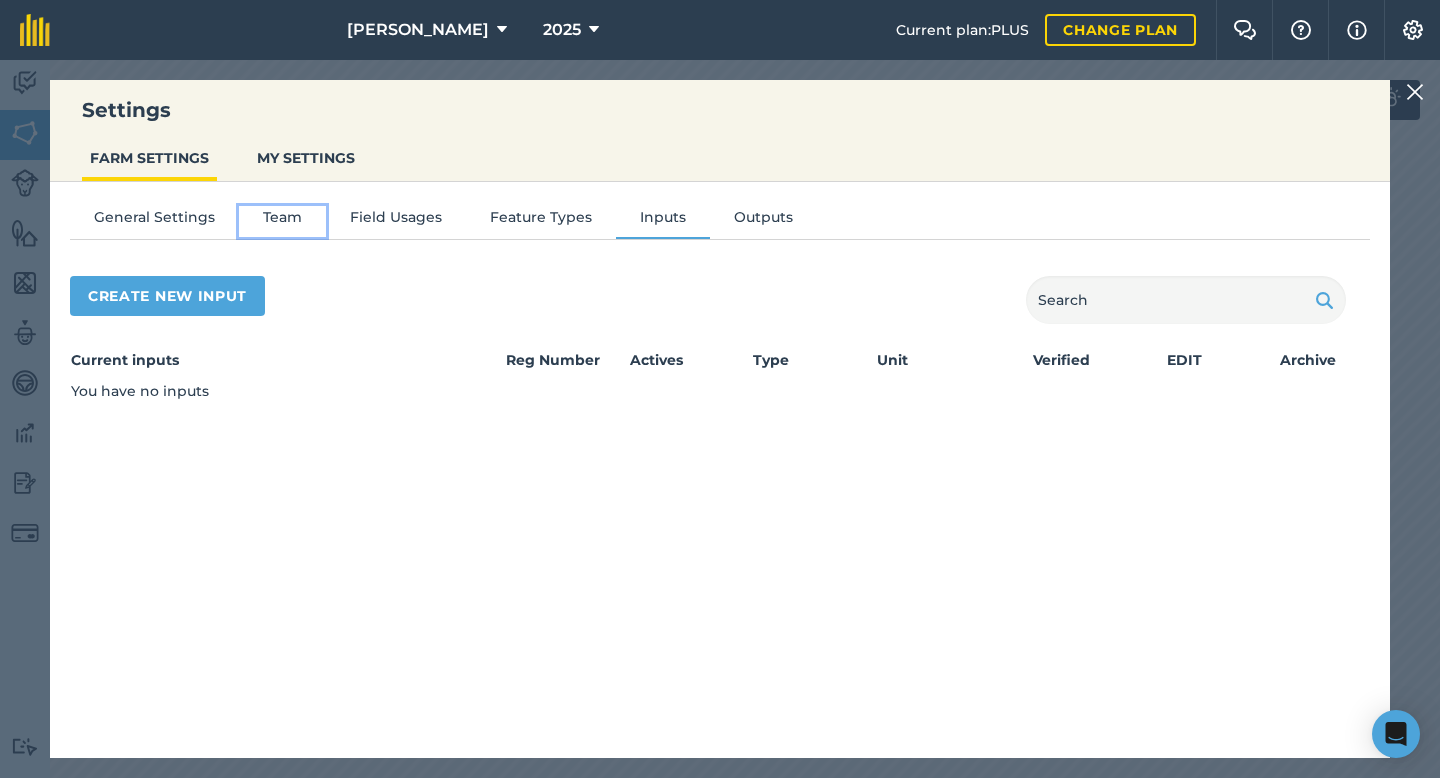 click on "Team" at bounding box center (282, 221) 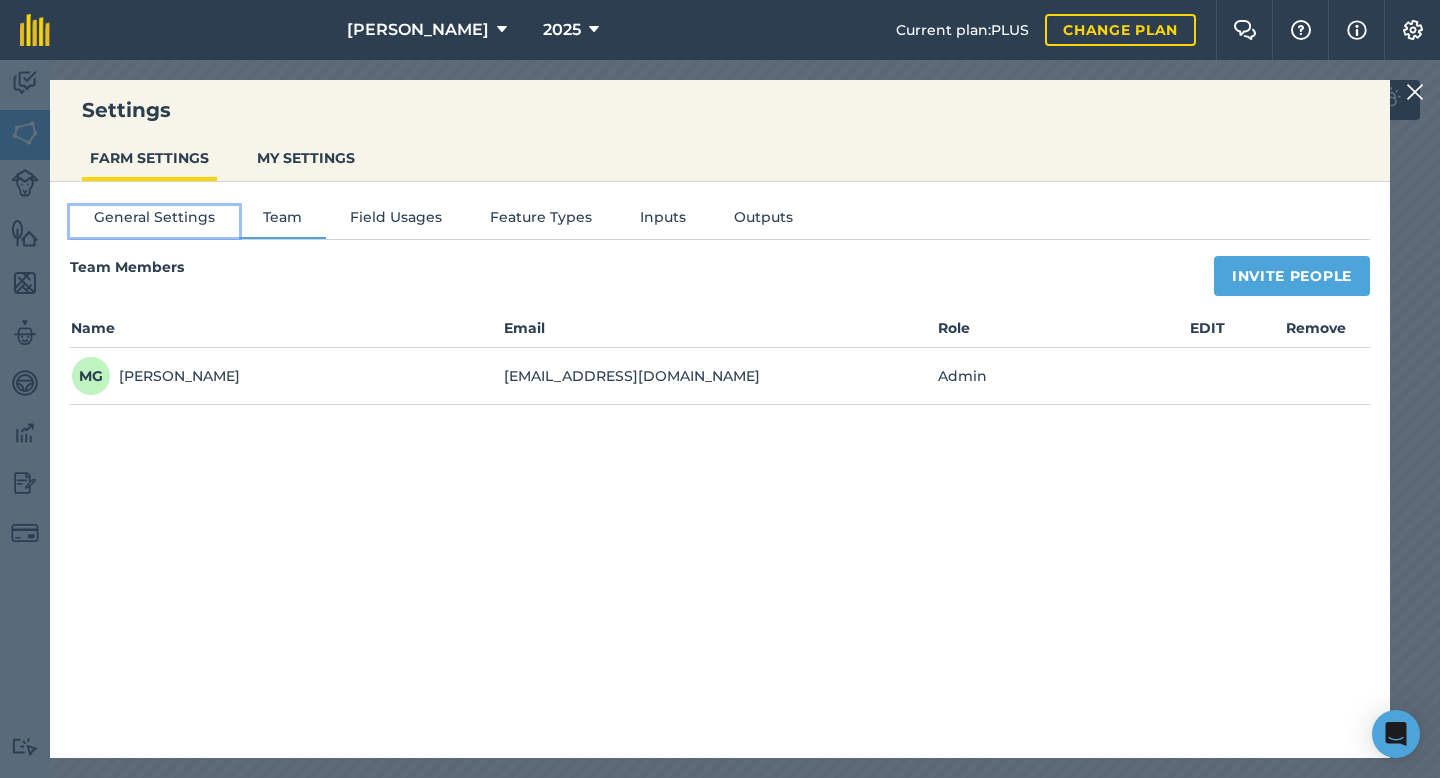 click on "General Settings" at bounding box center [154, 221] 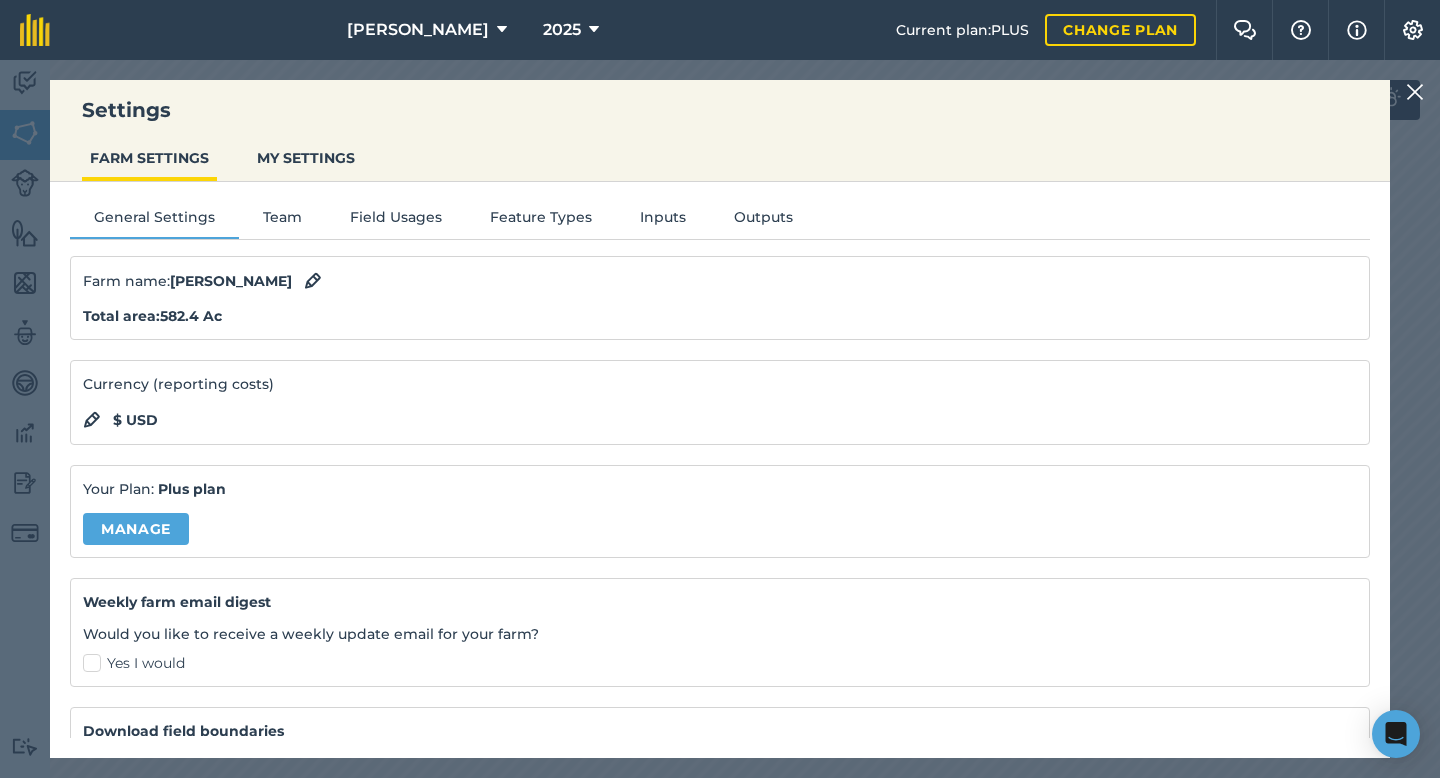 click at bounding box center [1415, 92] 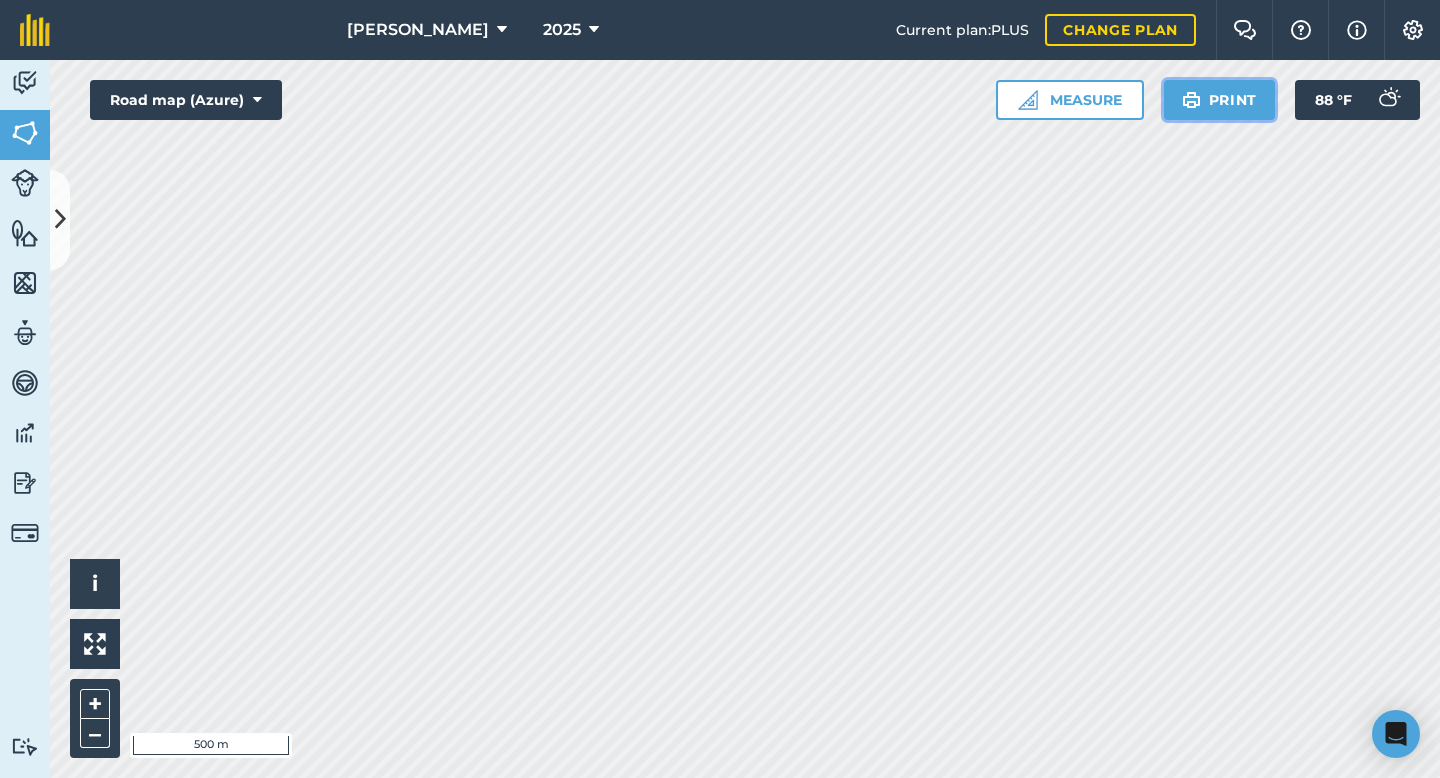 click on "Print" at bounding box center (1220, 100) 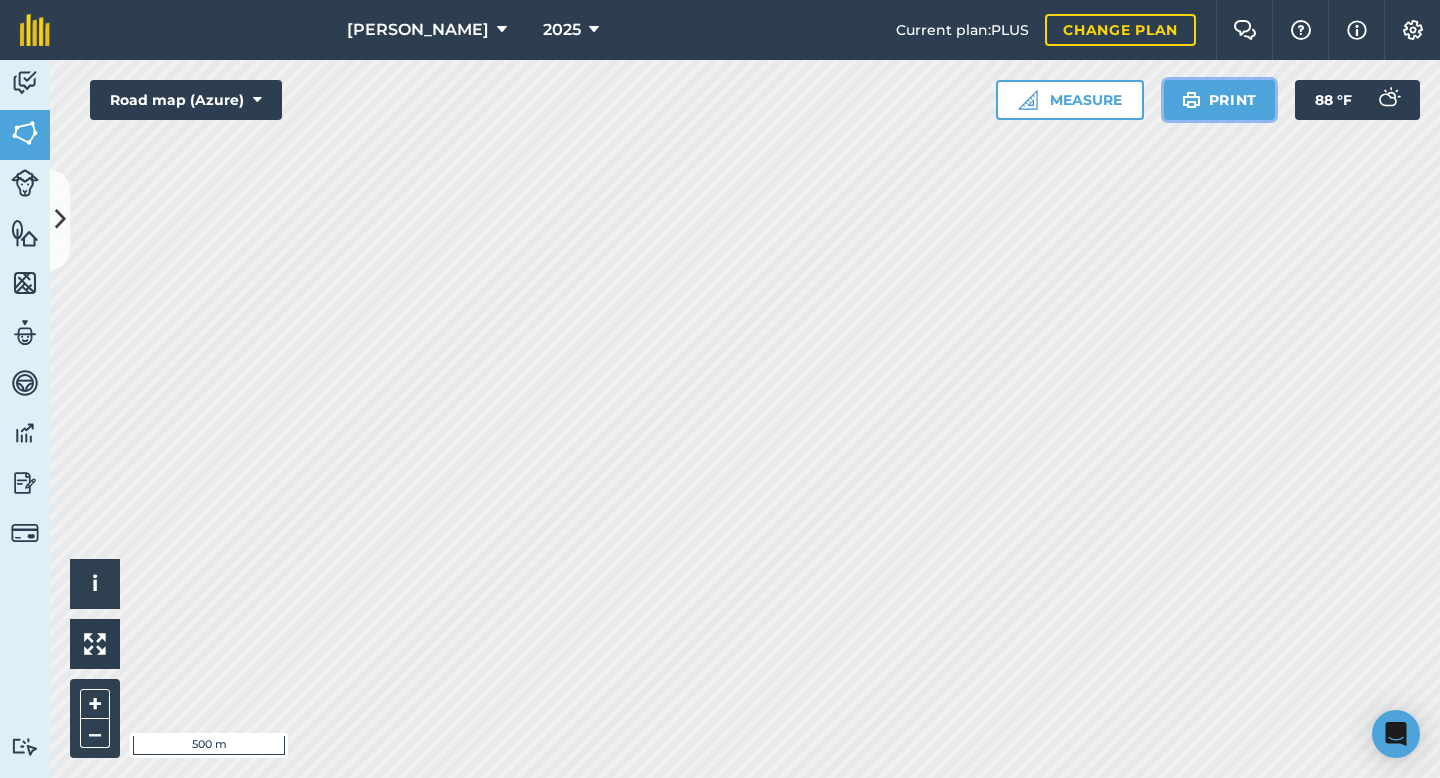 click on "Print" at bounding box center [1220, 100] 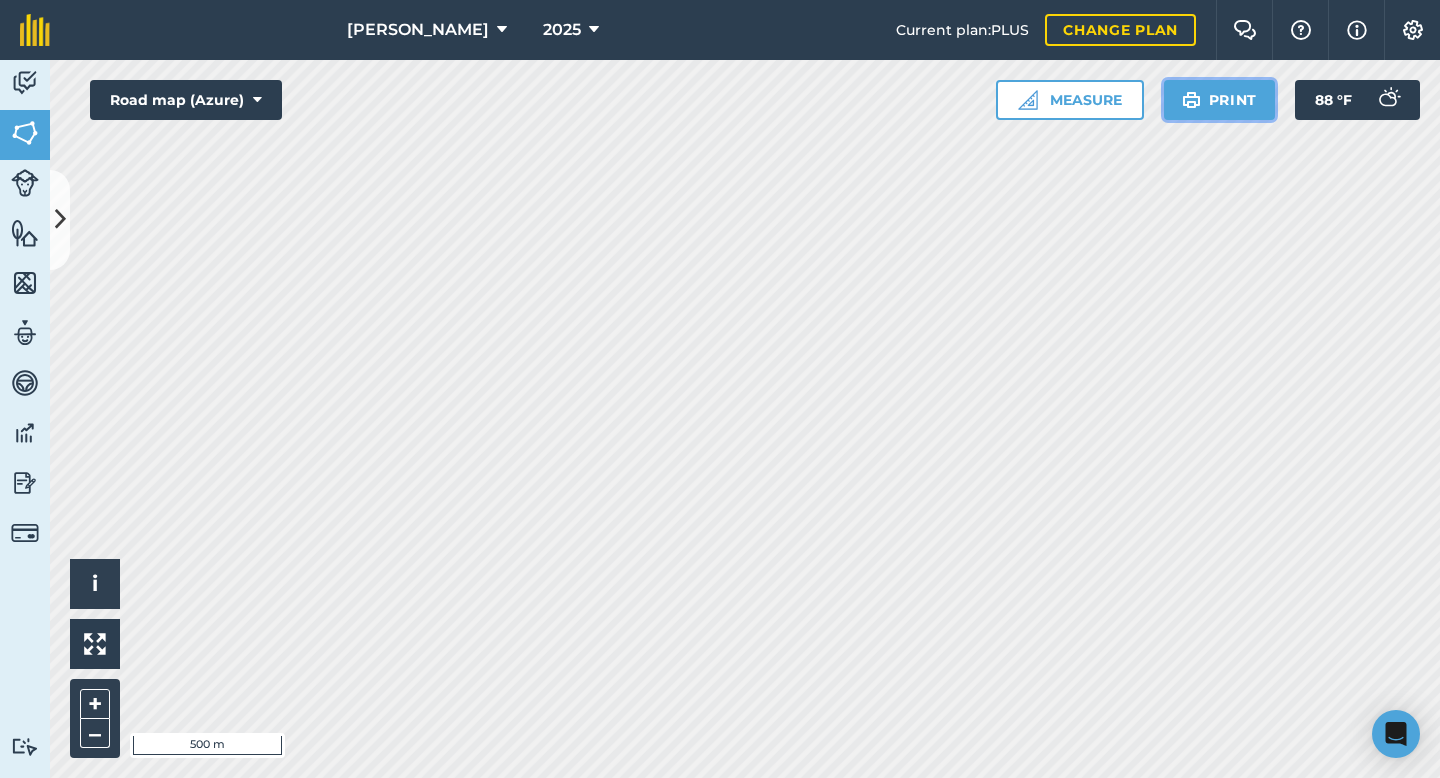 click on "Print" at bounding box center (1220, 100) 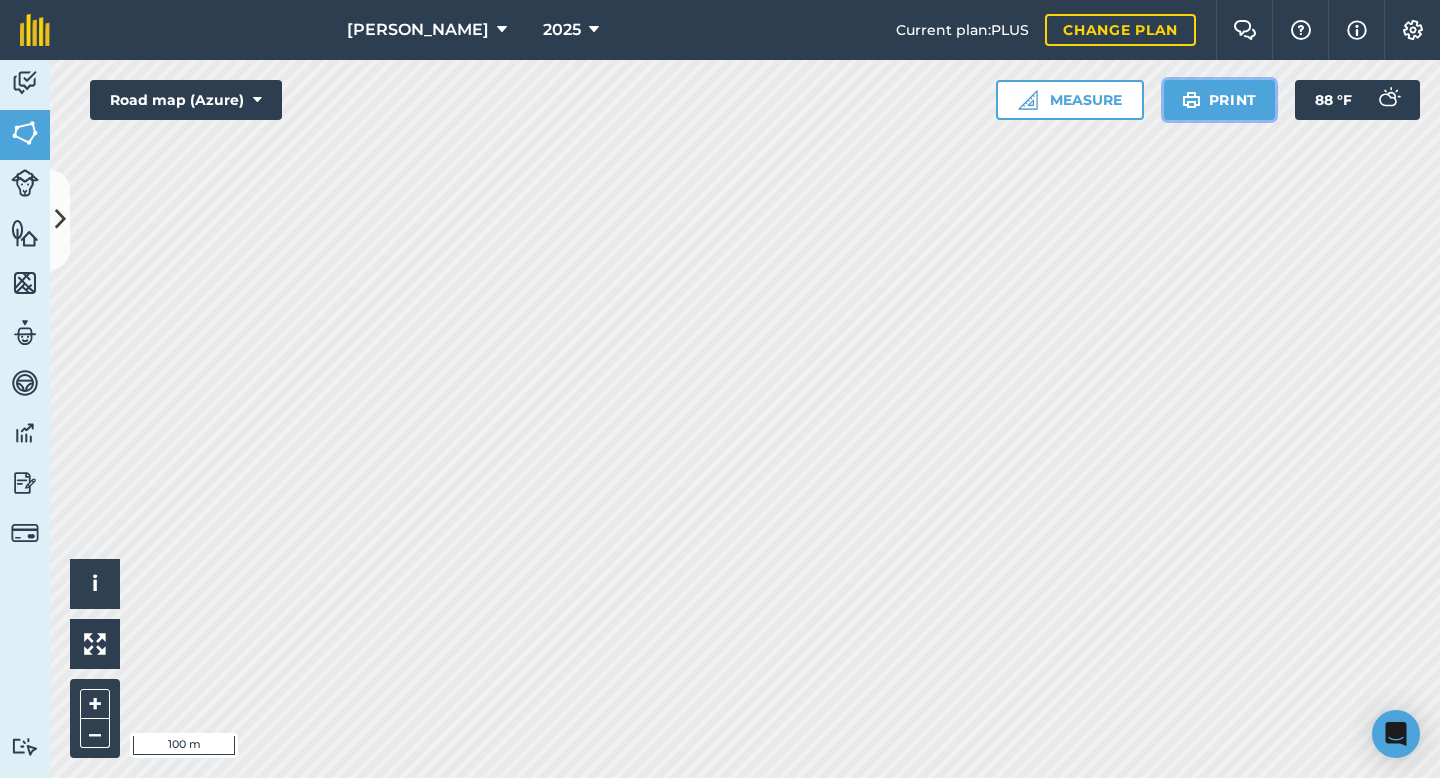 click at bounding box center (1191, 100) 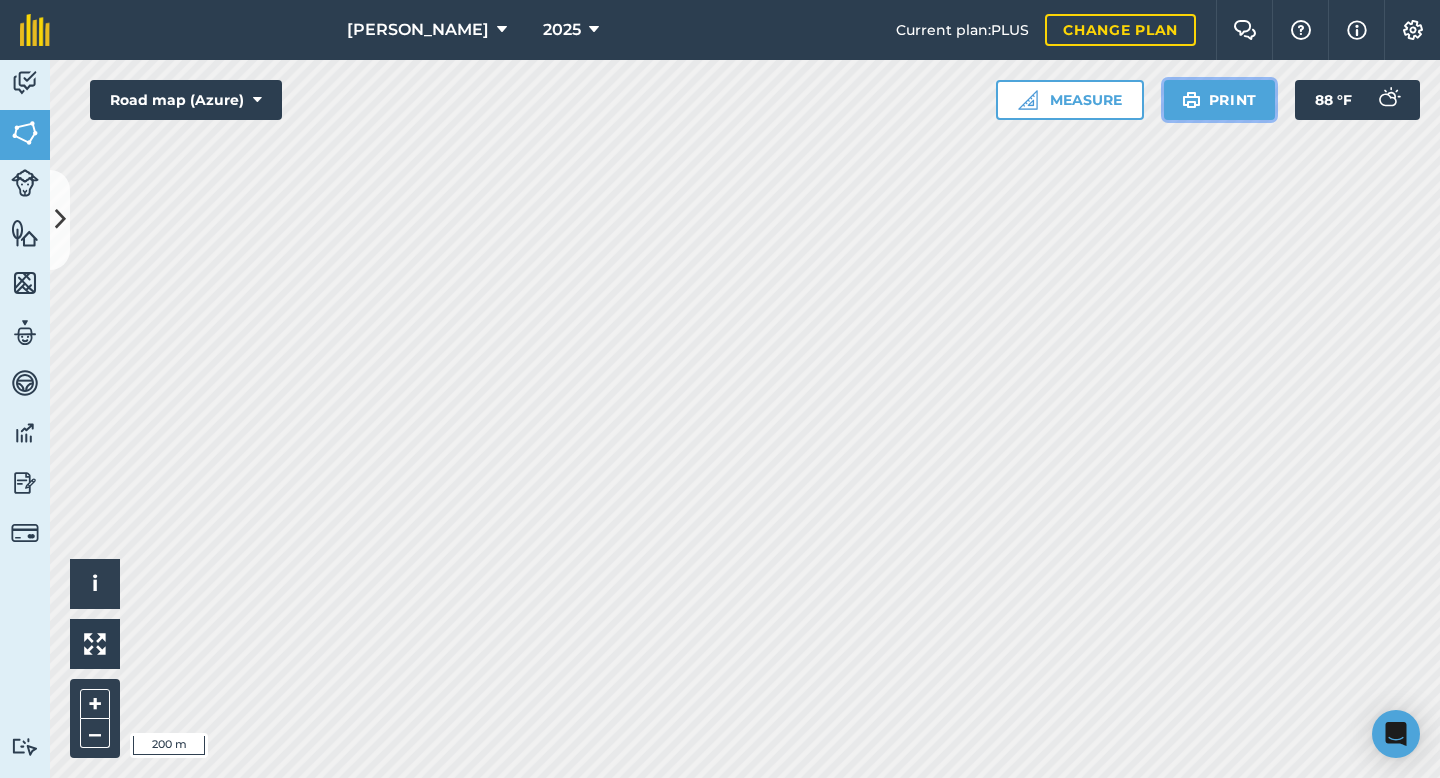 click on "Print" at bounding box center (1220, 100) 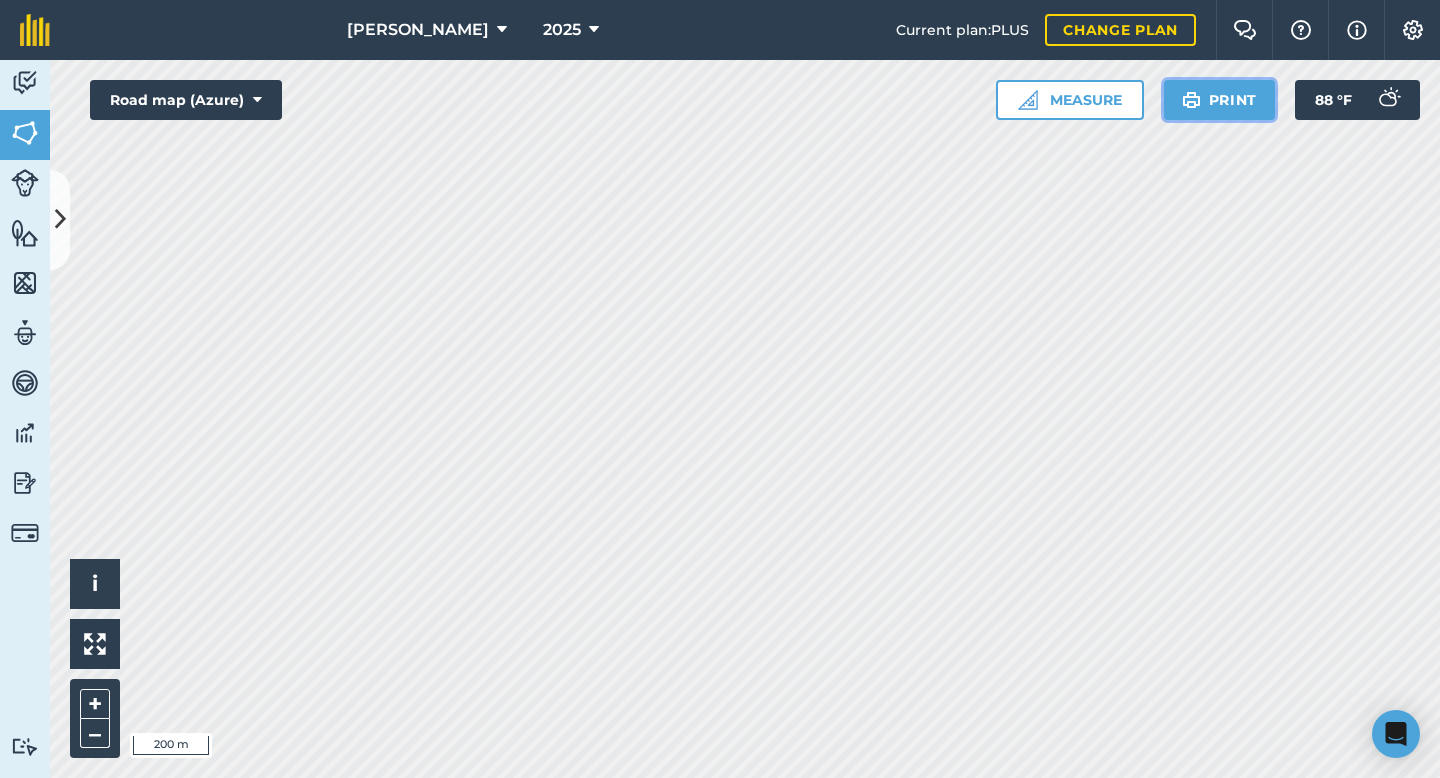 click on "Print" at bounding box center (1220, 100) 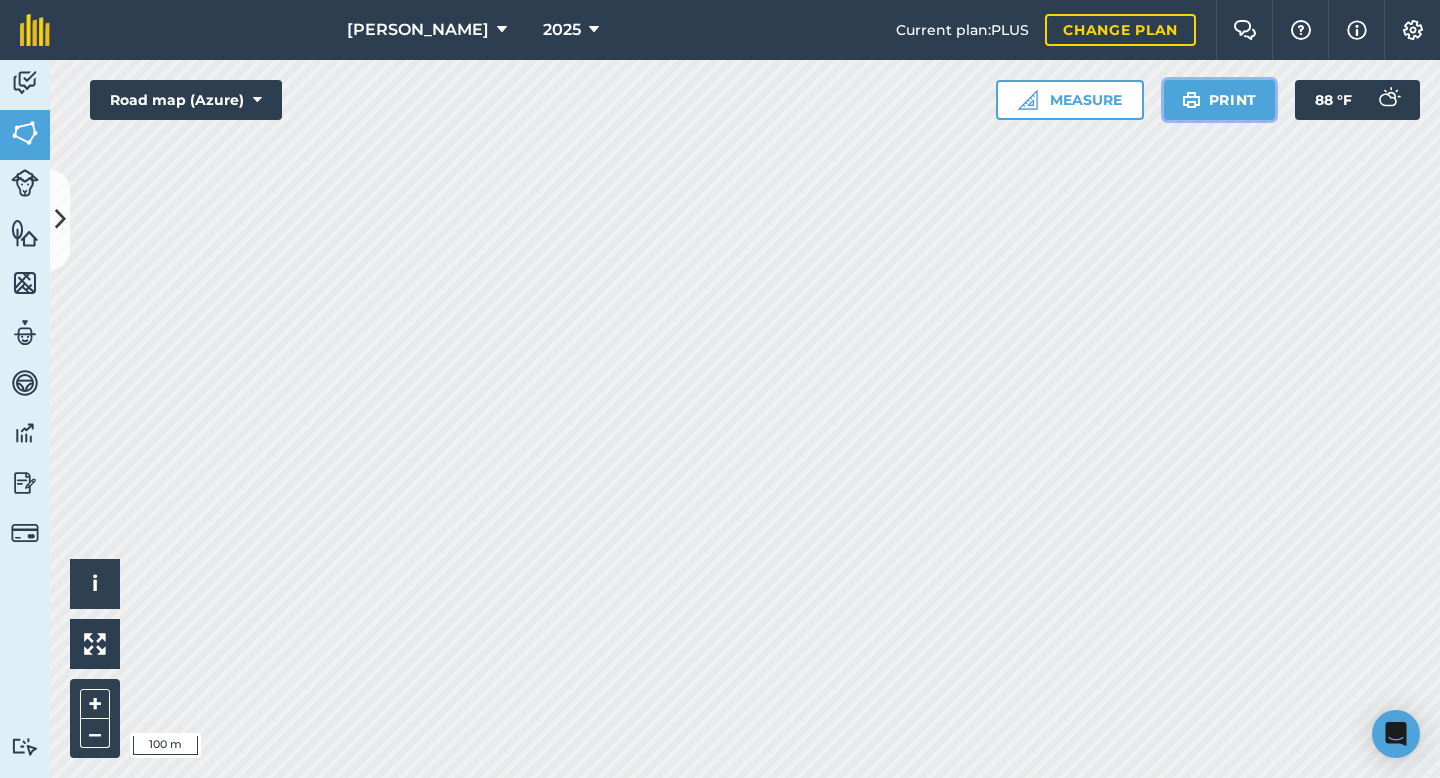 click on "Print" at bounding box center [1220, 100] 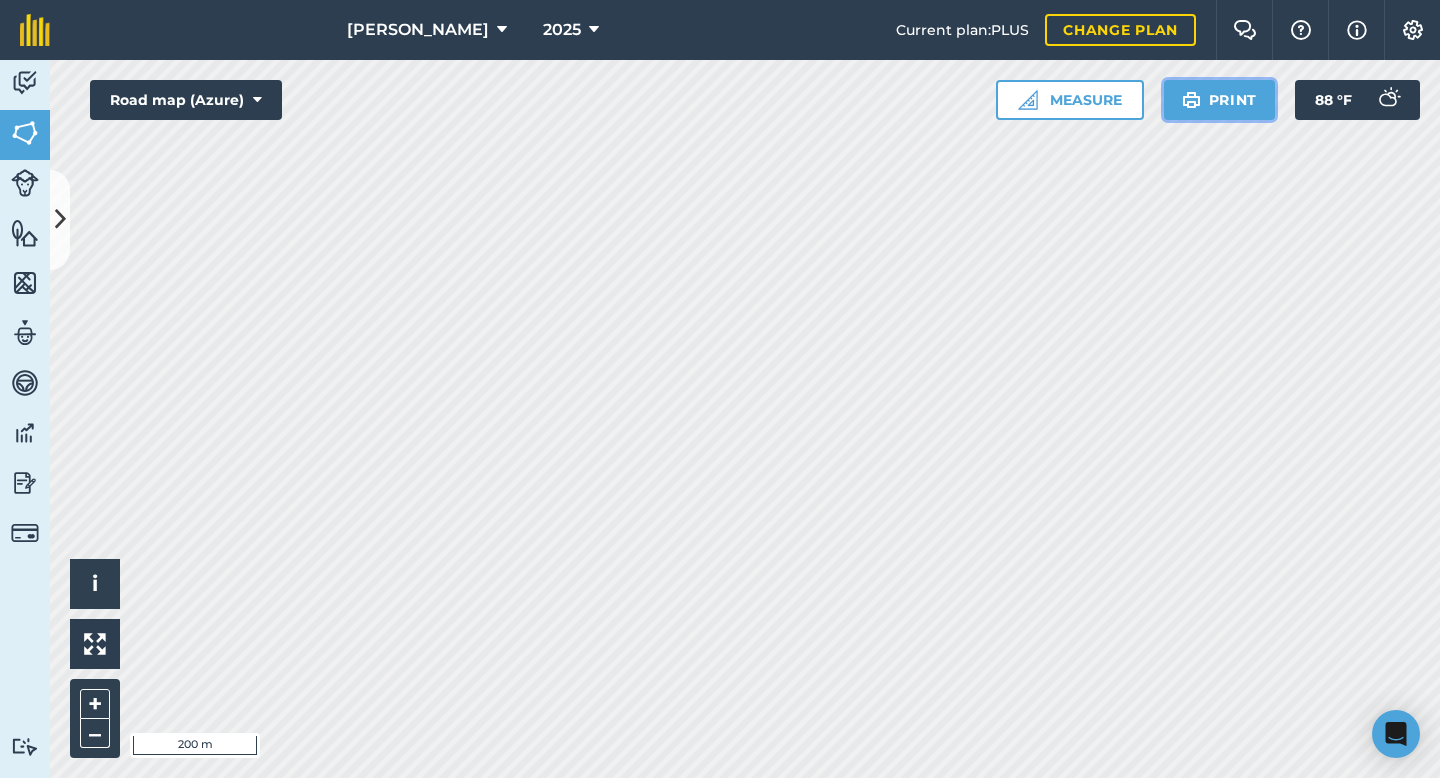 click on "Print" at bounding box center (1220, 100) 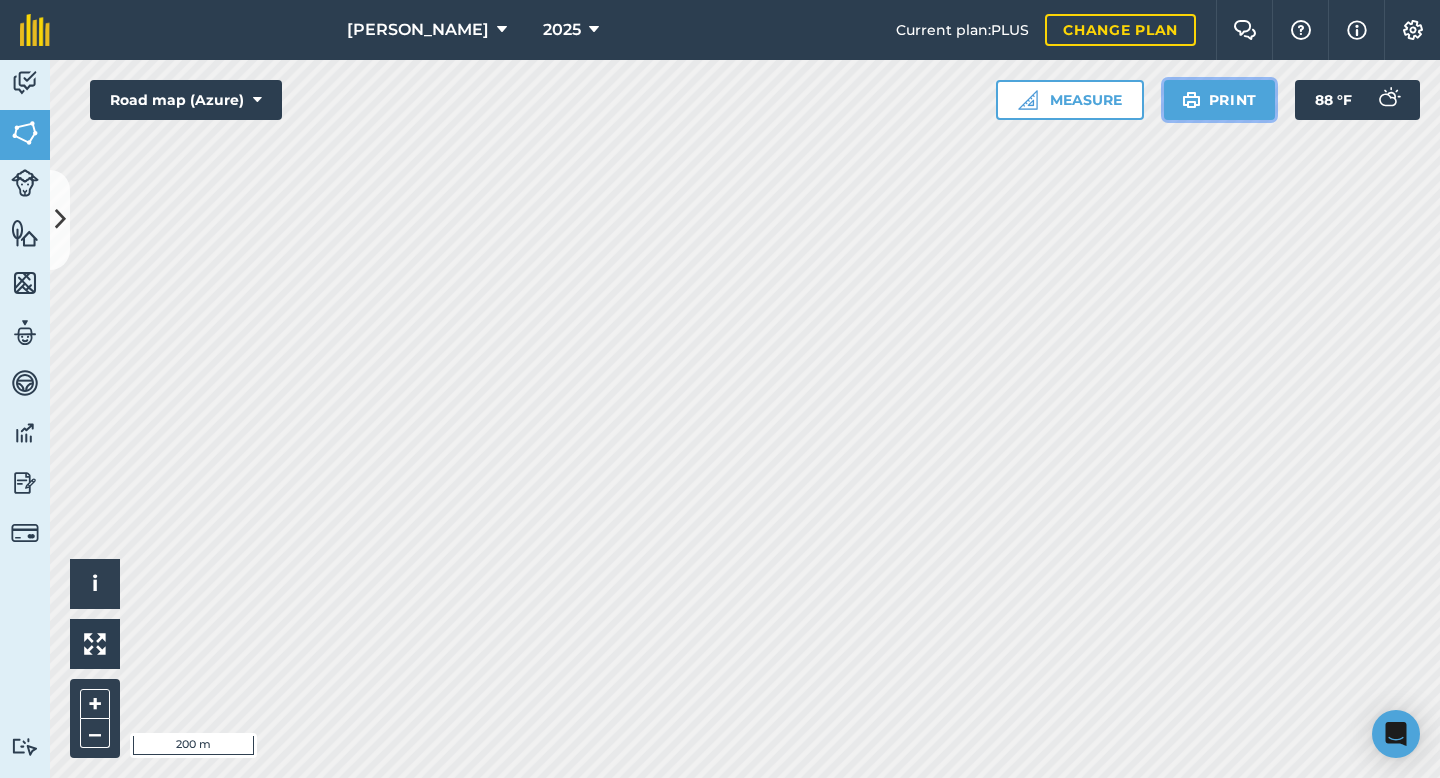 click on "Print" at bounding box center (1220, 100) 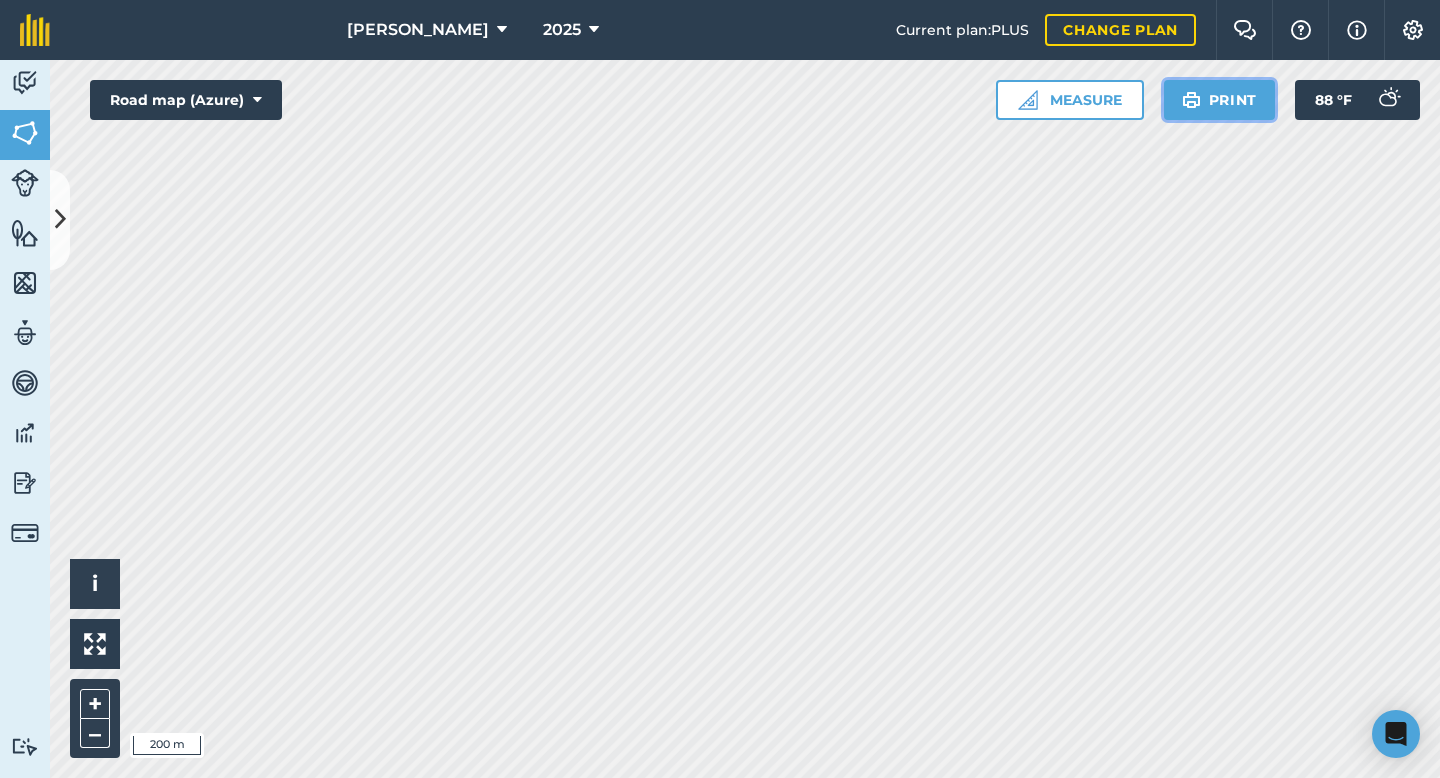 click on "Print" at bounding box center [1220, 100] 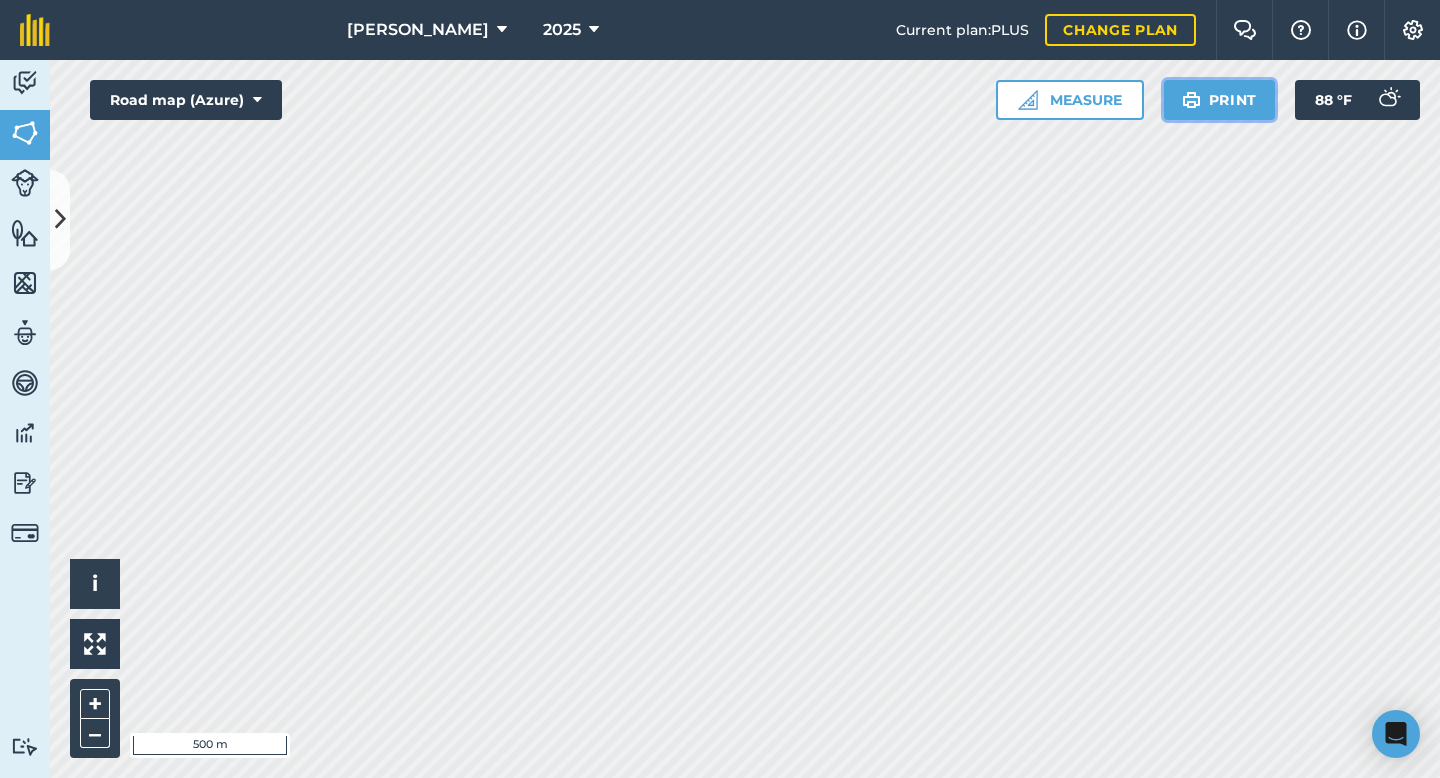 click on "Print" at bounding box center (1220, 100) 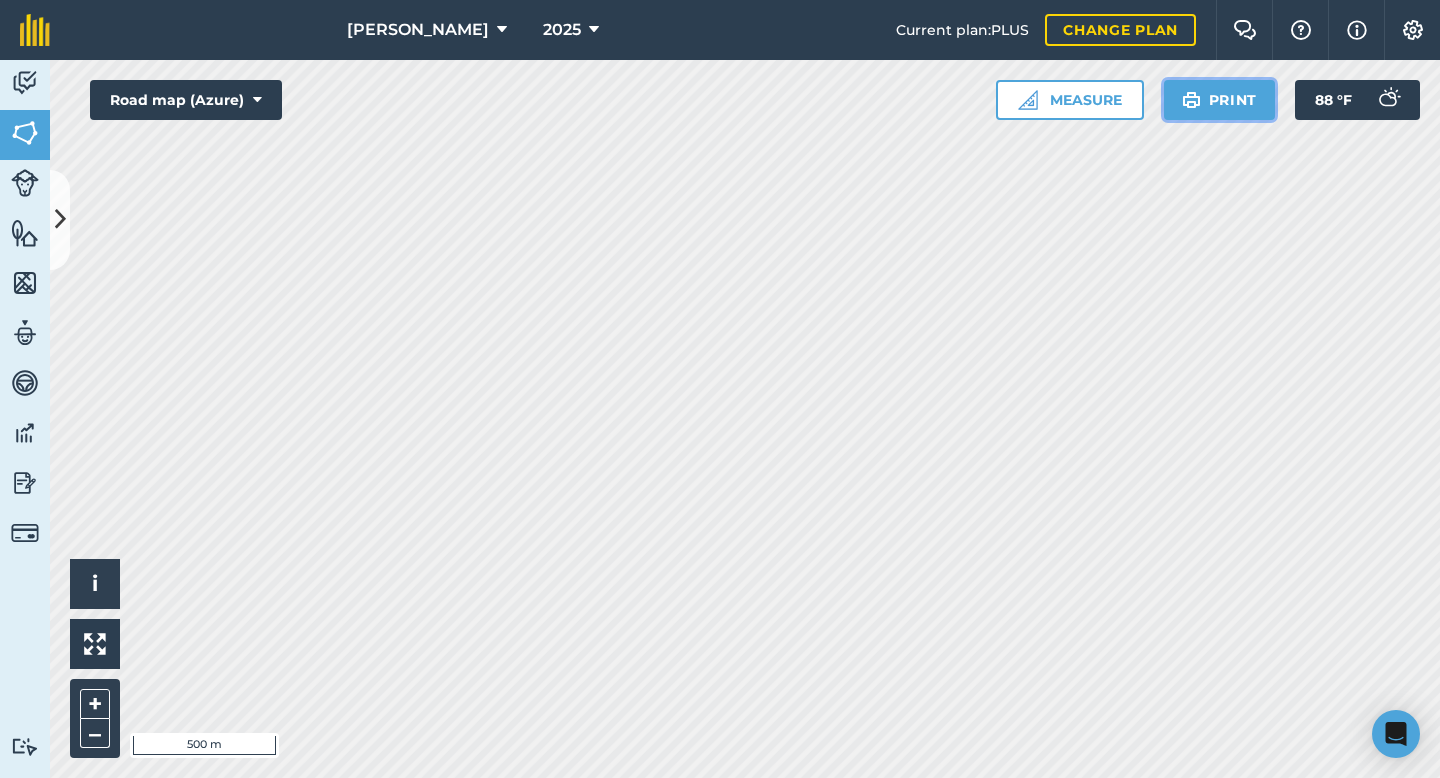 click on "Print" at bounding box center (1220, 100) 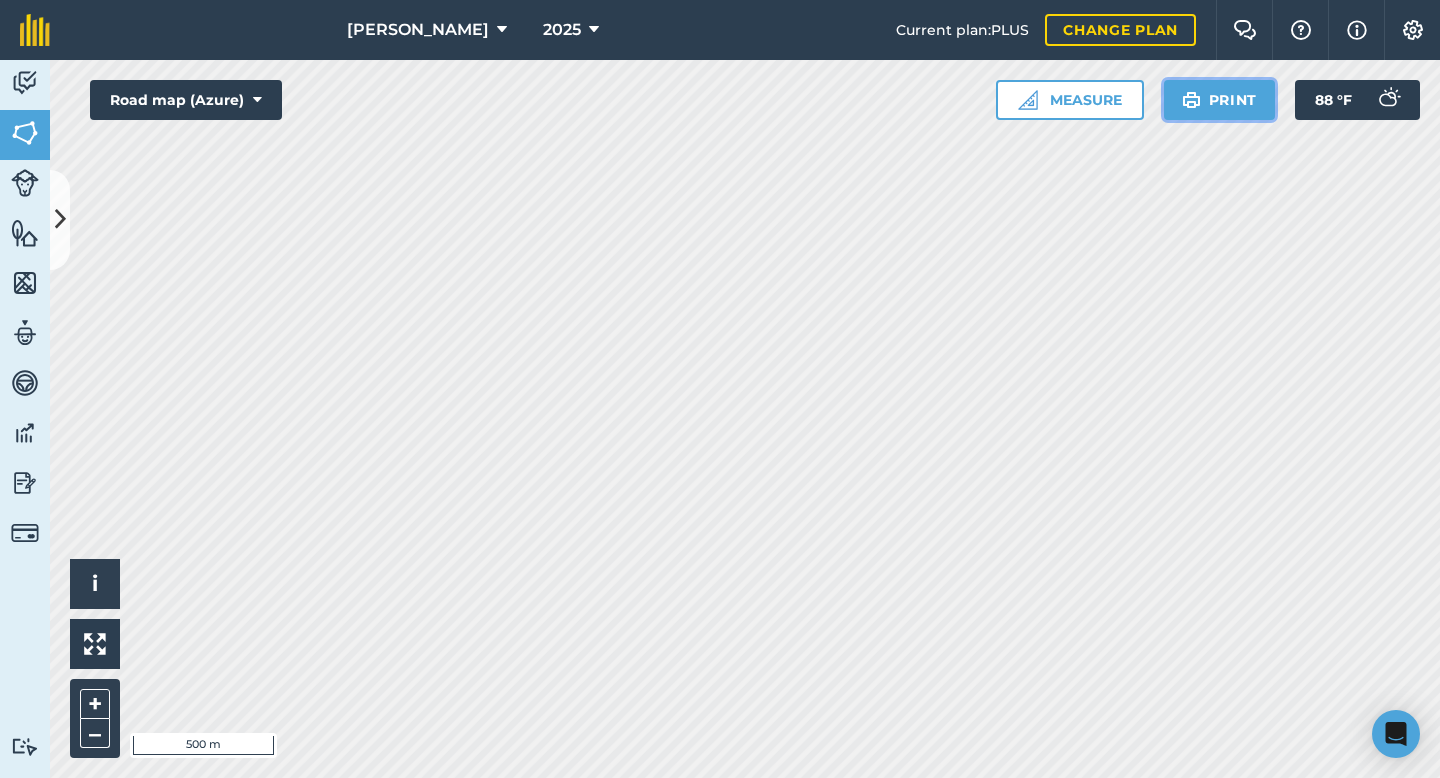 click on "Print" at bounding box center [1220, 100] 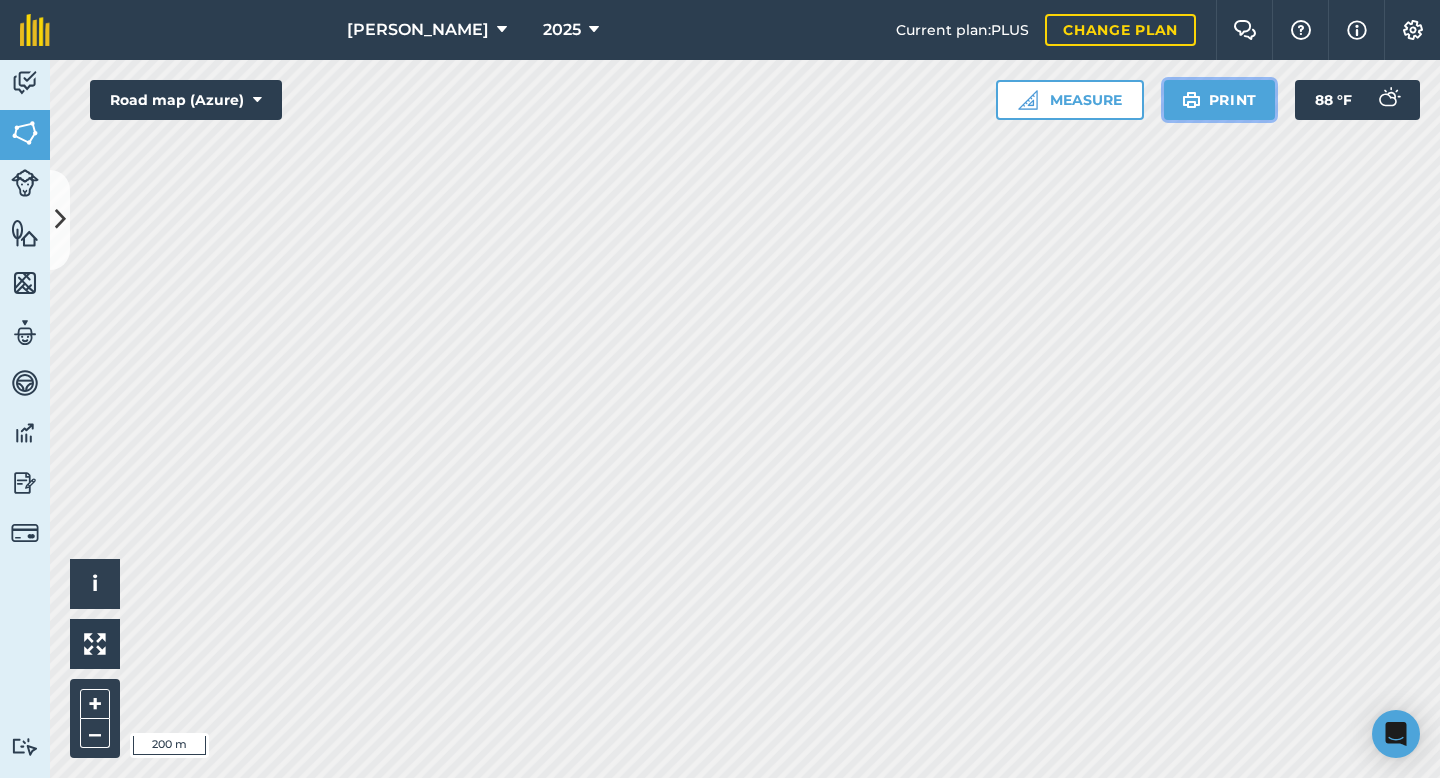 click on "Print" at bounding box center [1220, 100] 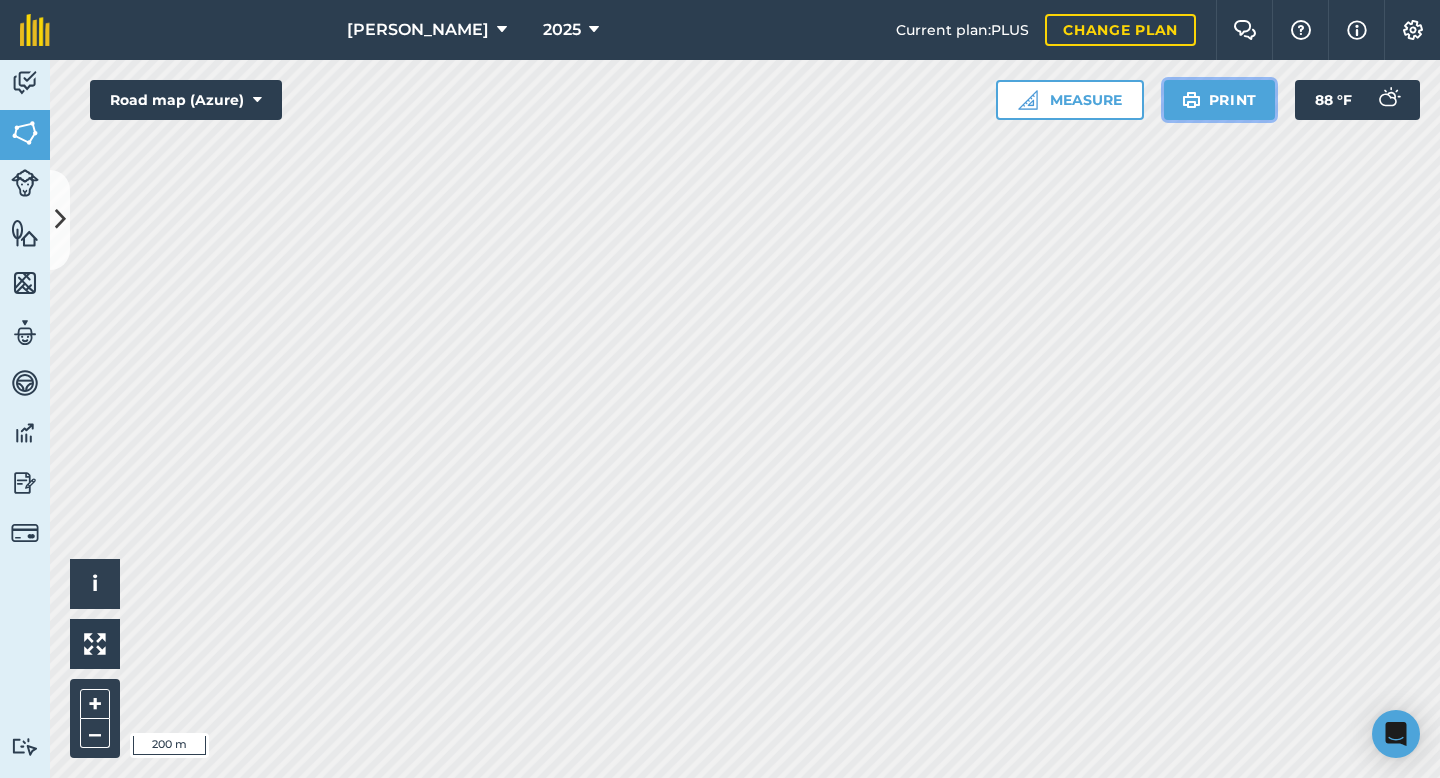 click on "Print" at bounding box center (1220, 100) 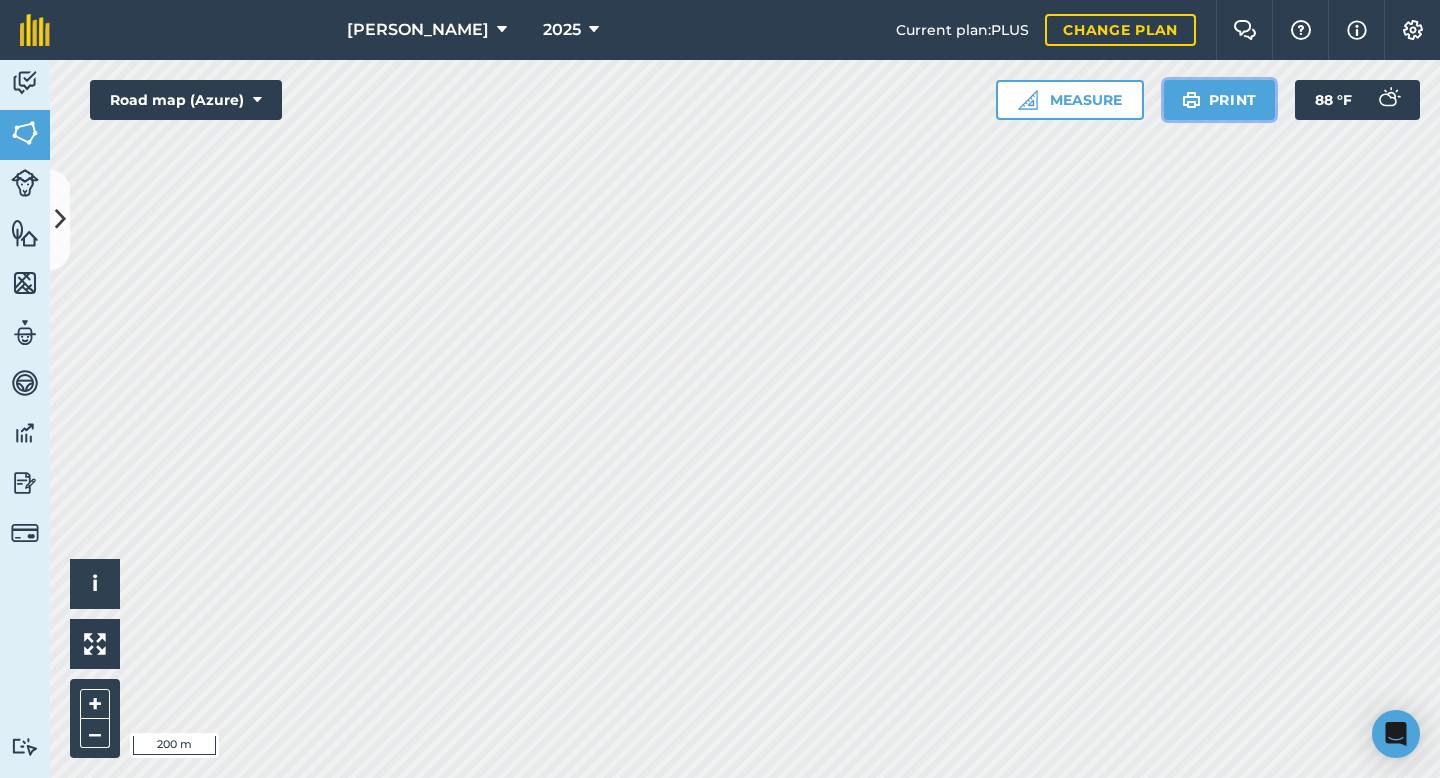 click on "Print" at bounding box center [1220, 100] 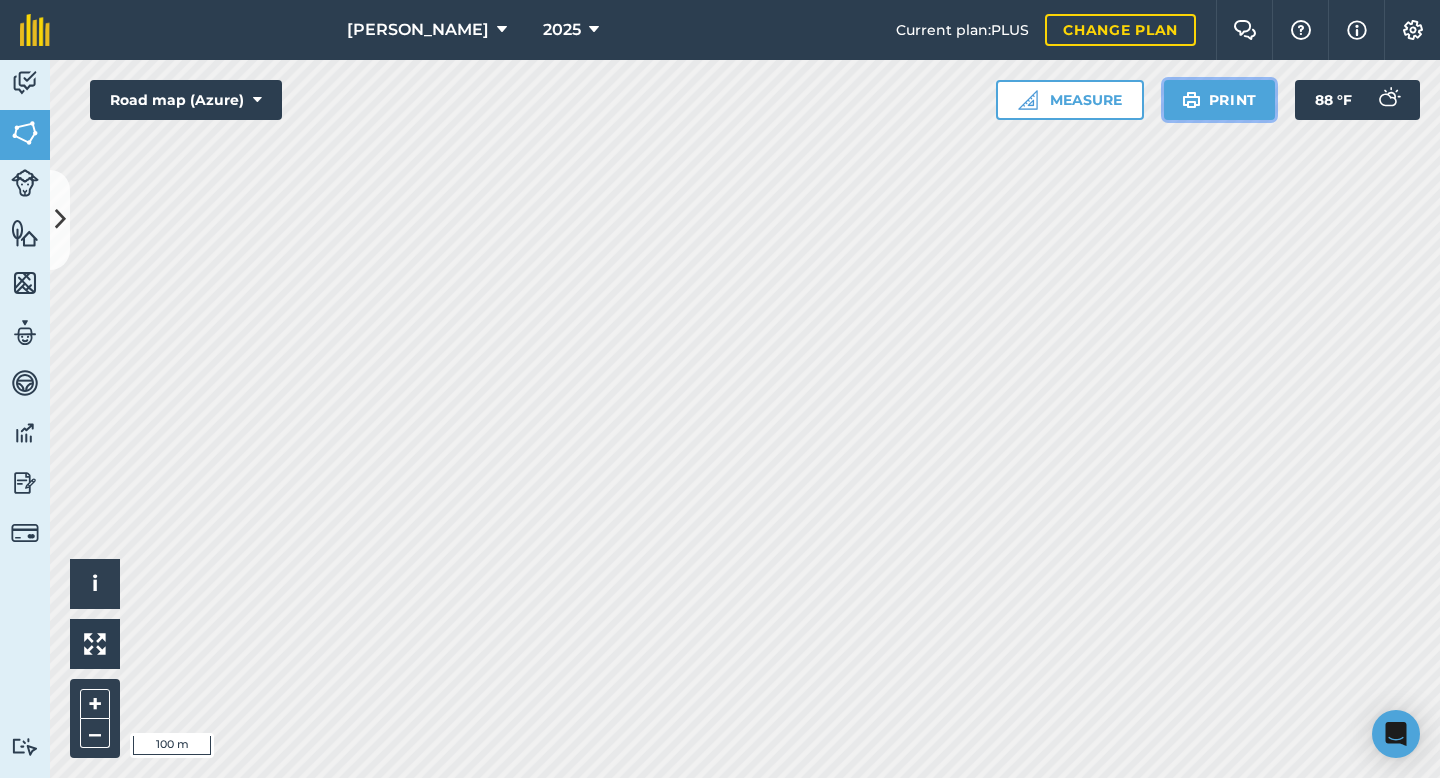 click on "Print" at bounding box center [1220, 100] 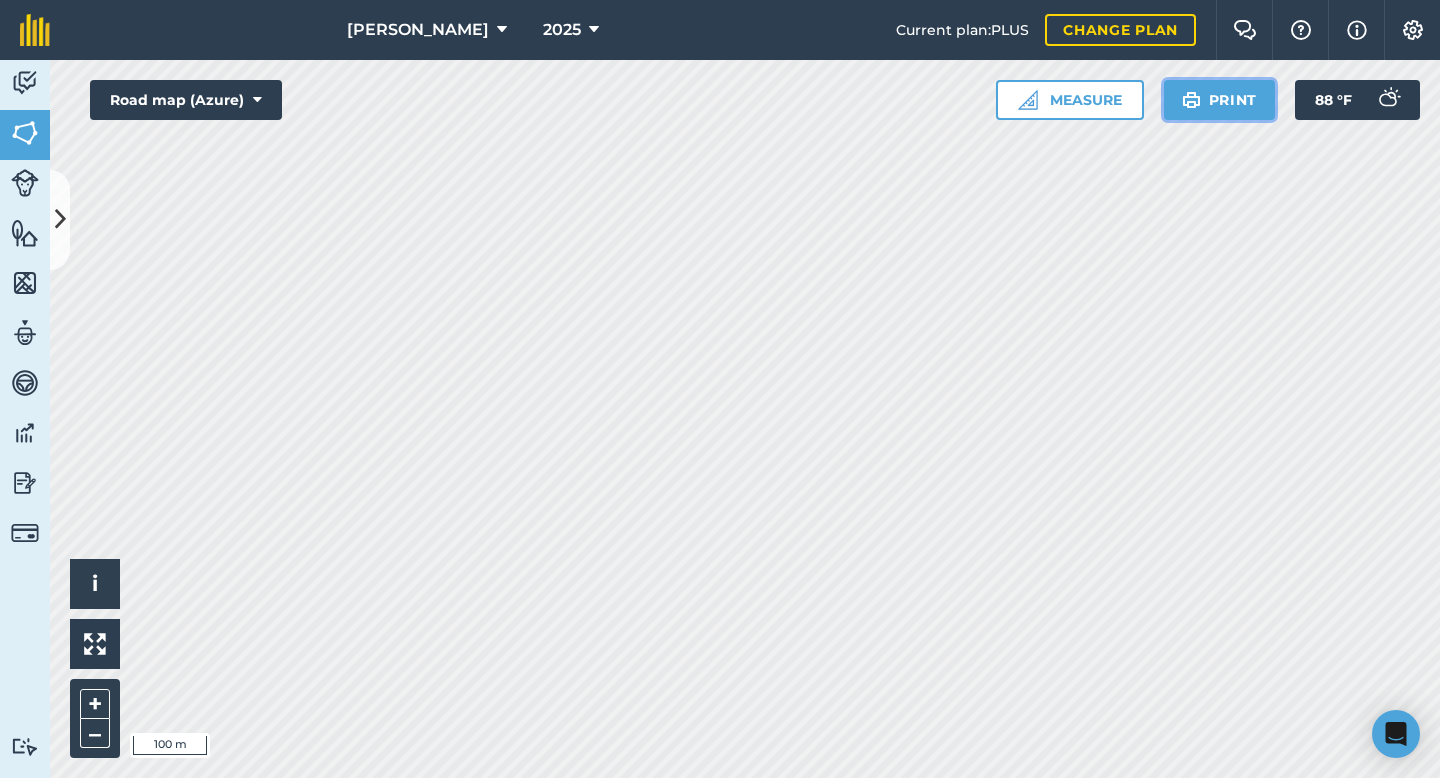 click on "Print" at bounding box center (1220, 100) 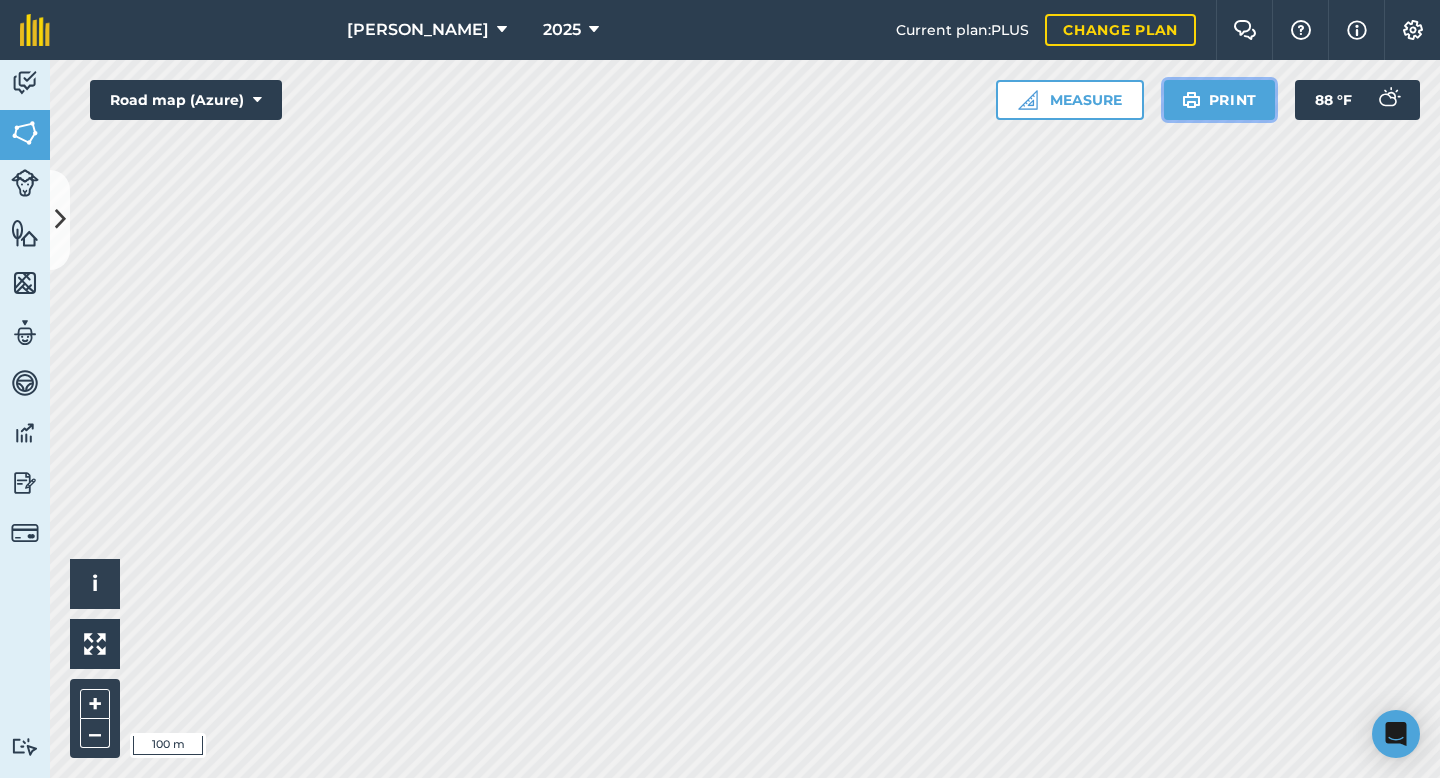 click at bounding box center [1191, 100] 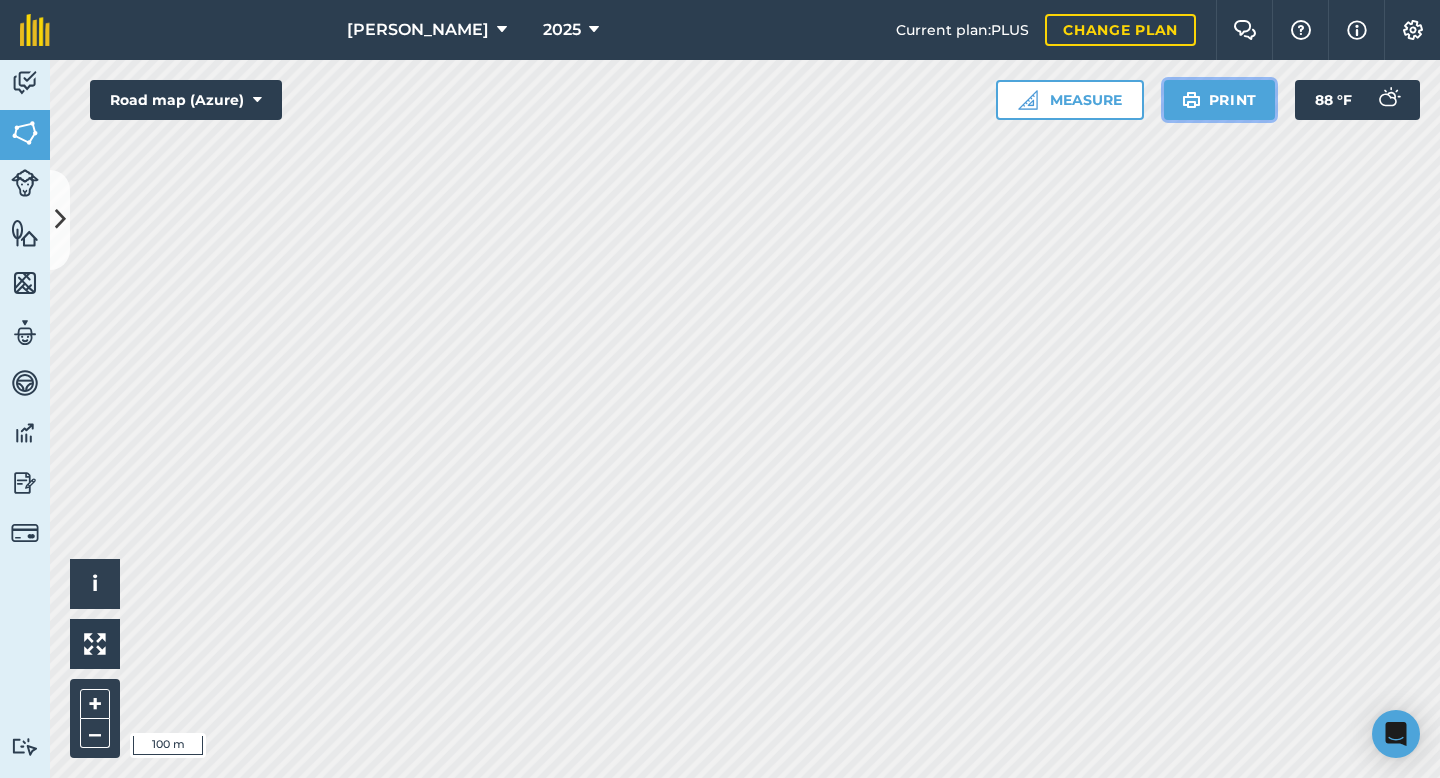 click on "Print" at bounding box center [1220, 100] 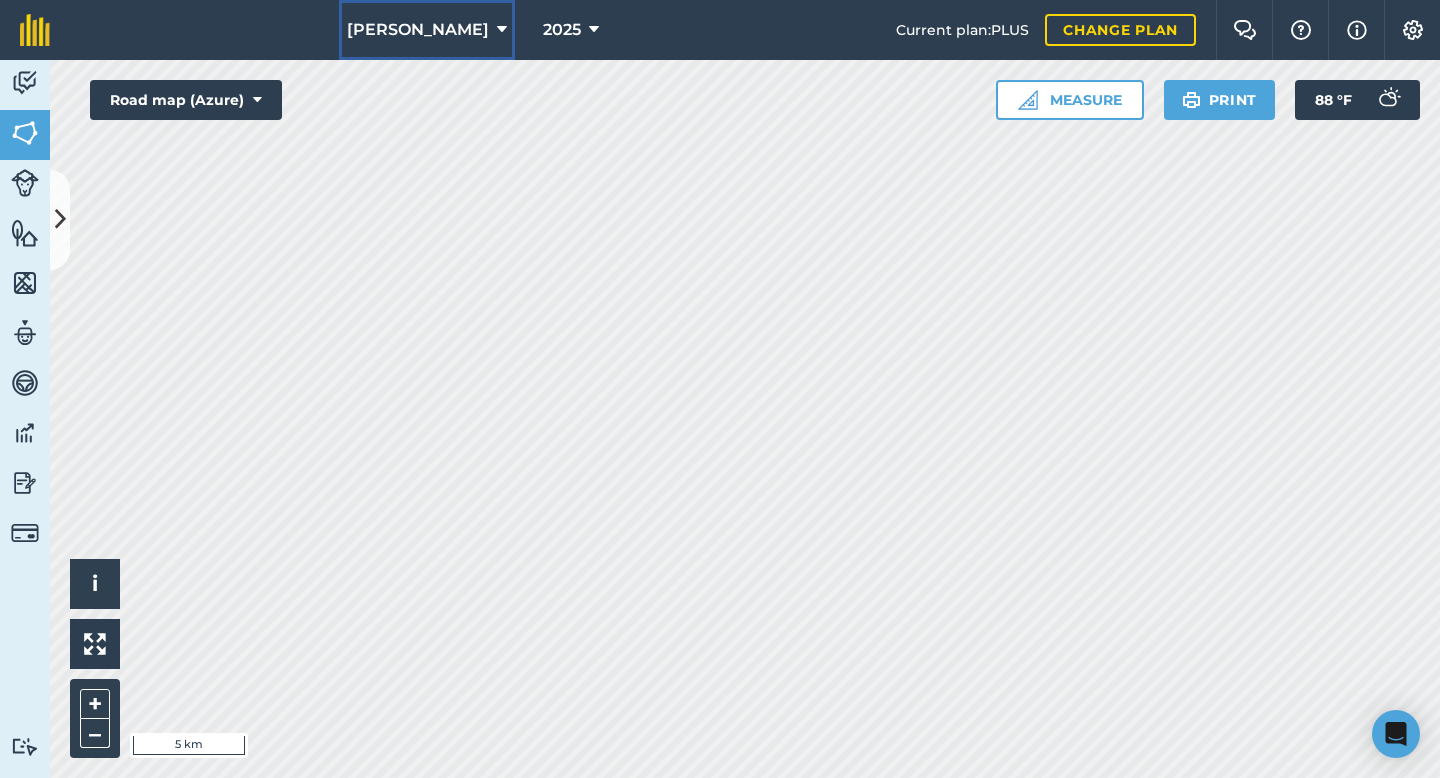 click on "[PERSON_NAME]" at bounding box center (418, 30) 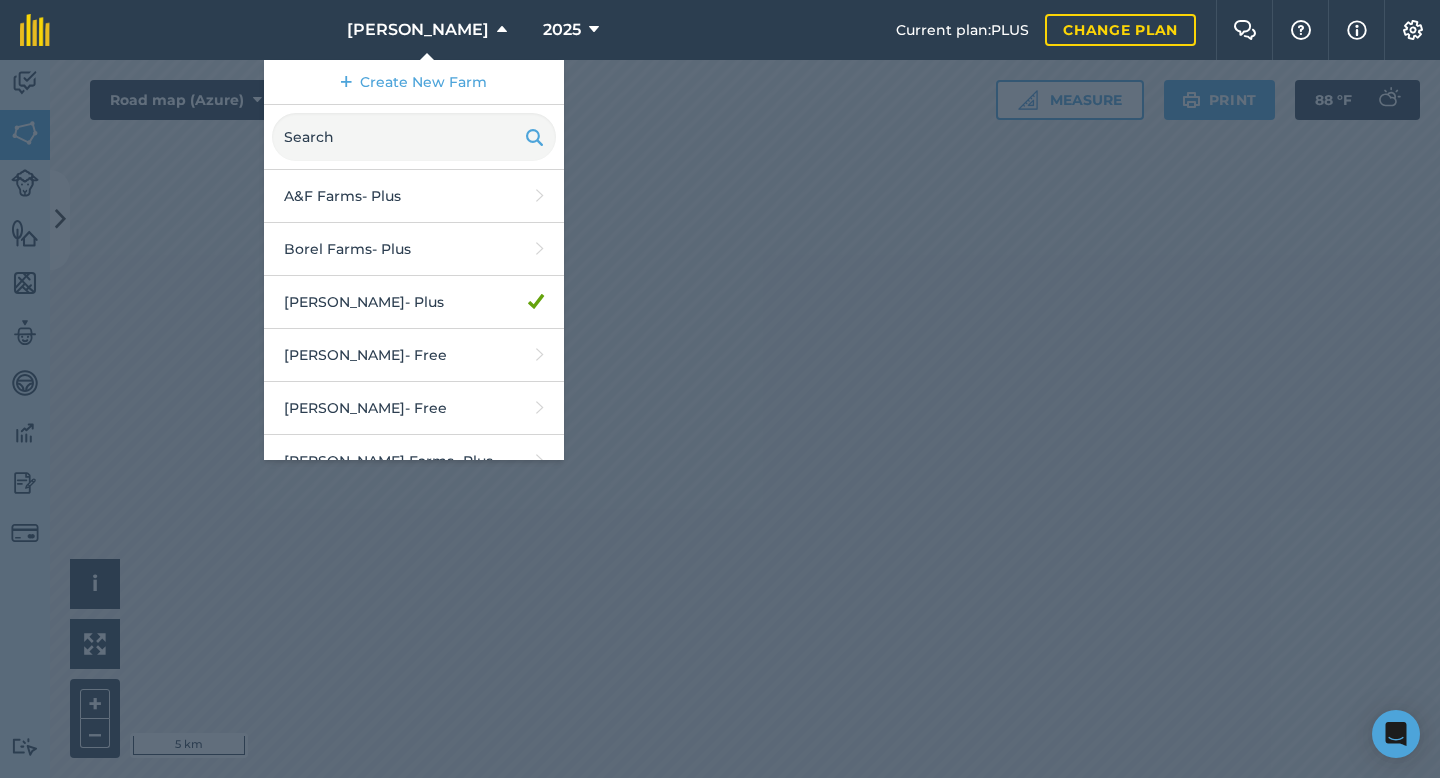 click on "[PERSON_NAME] Farms  - Plus" at bounding box center (414, 685) 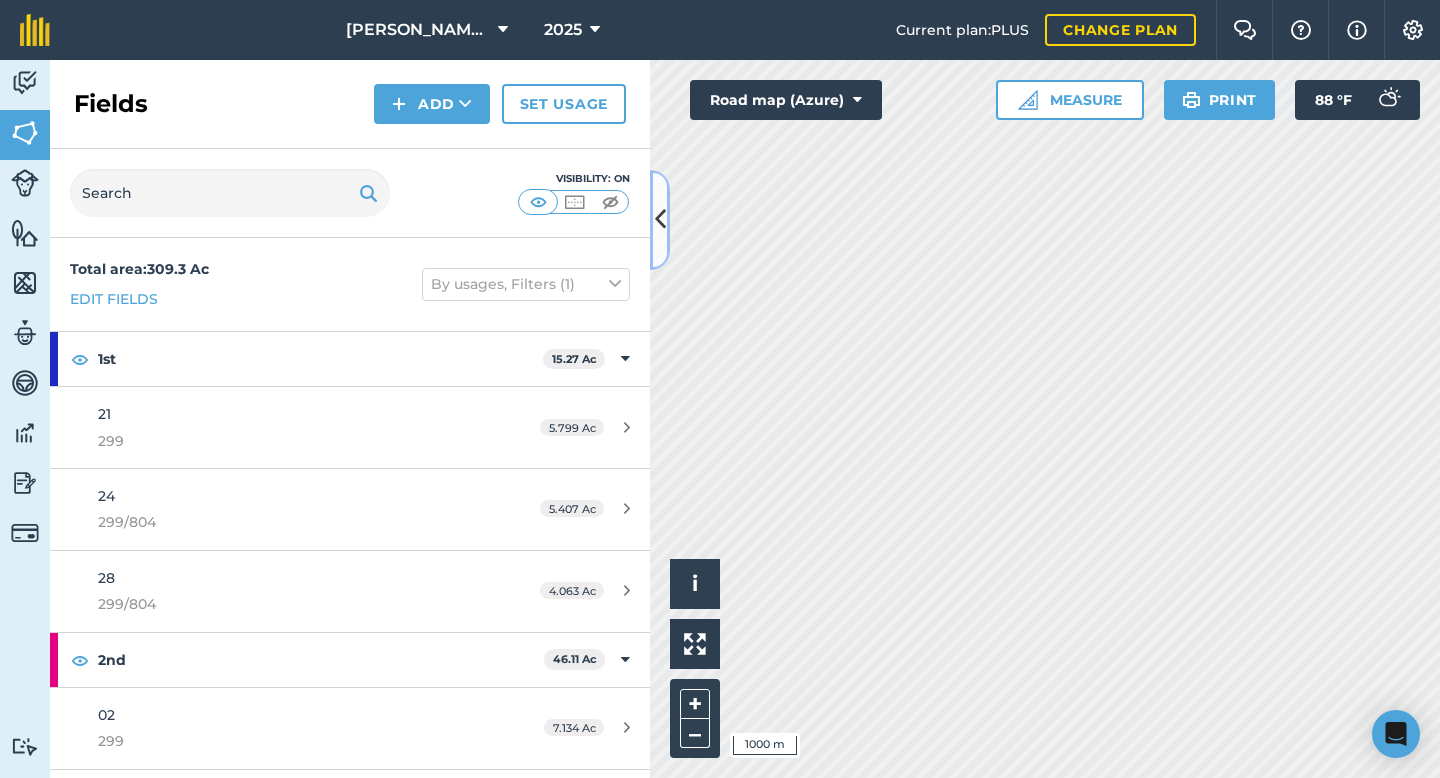 click at bounding box center (660, 219) 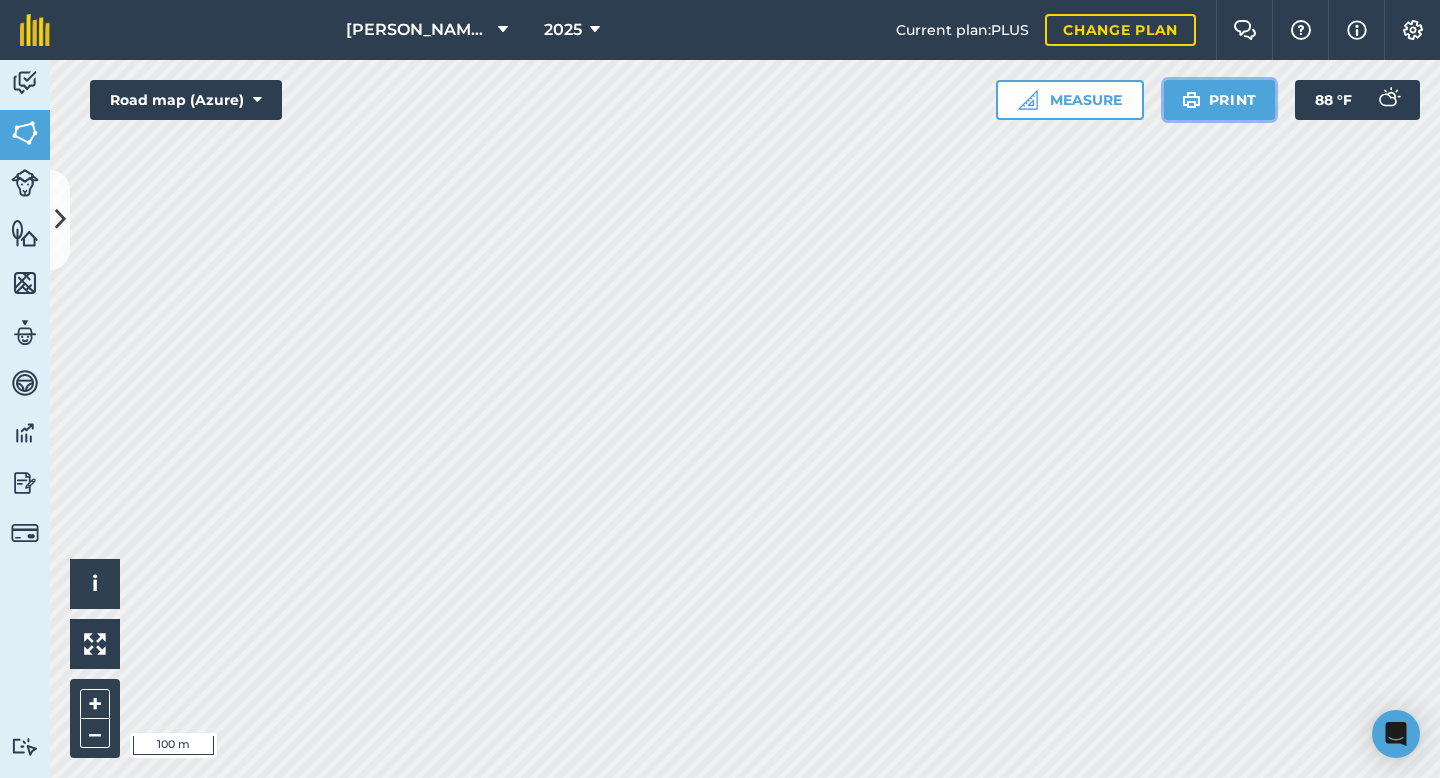 click on "Print" at bounding box center (1220, 100) 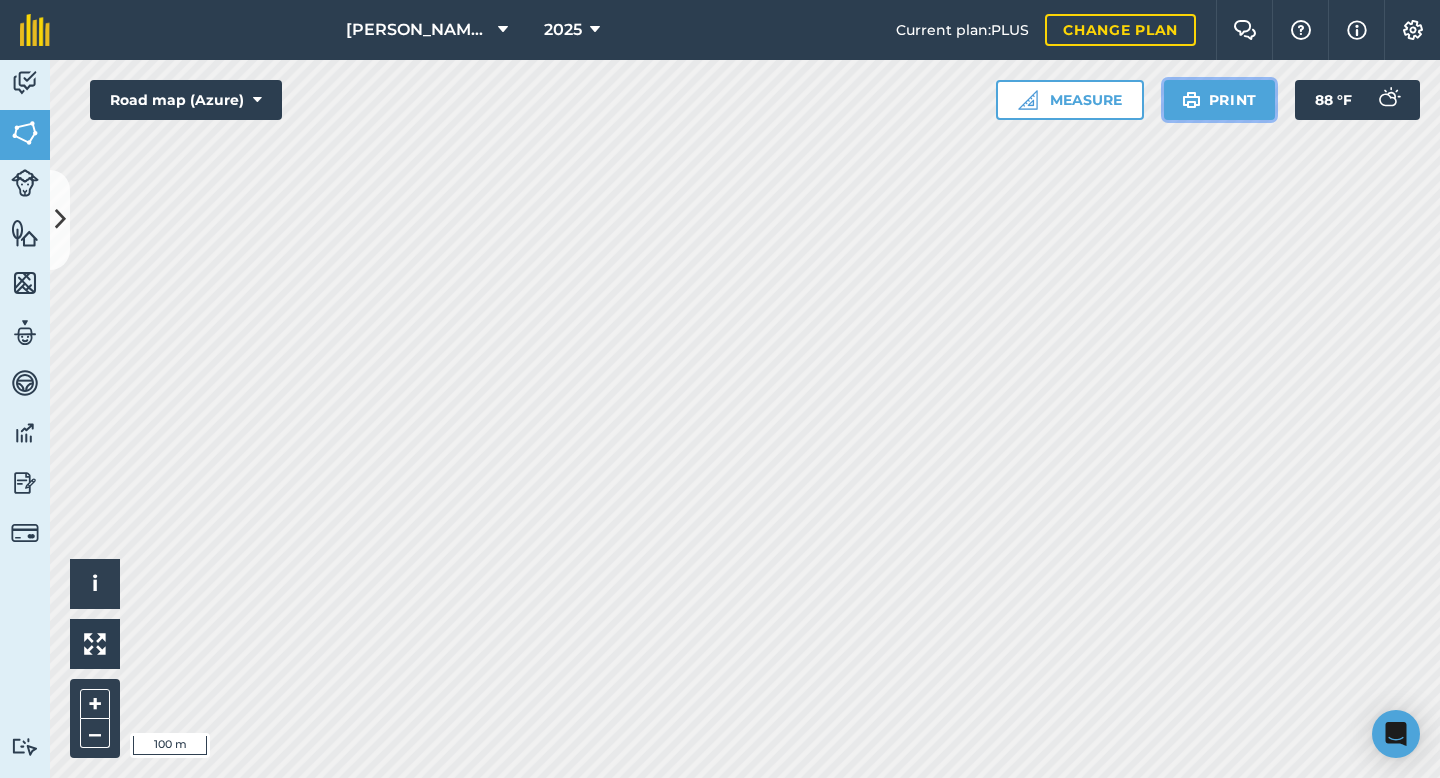 click on "Print" at bounding box center (1220, 100) 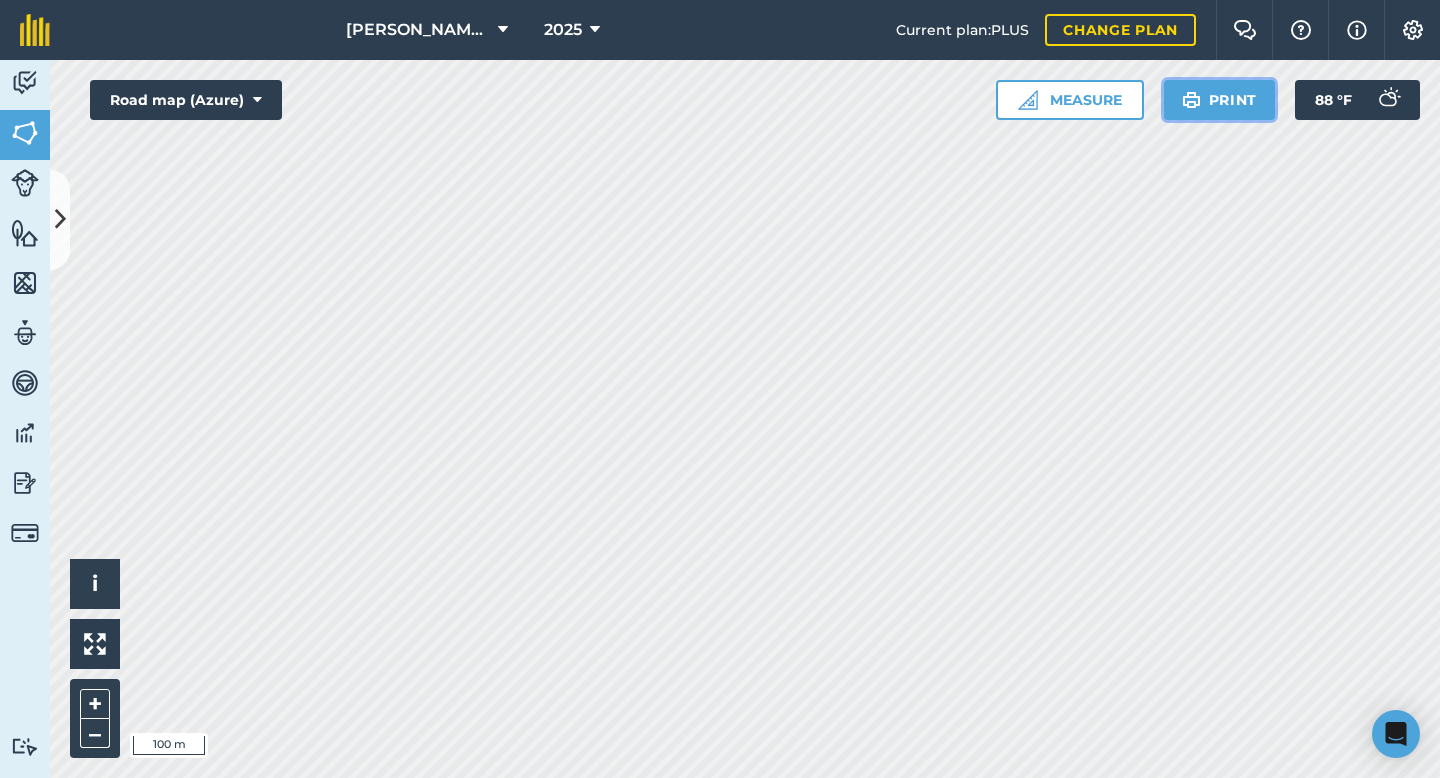click on "Print" at bounding box center (1220, 100) 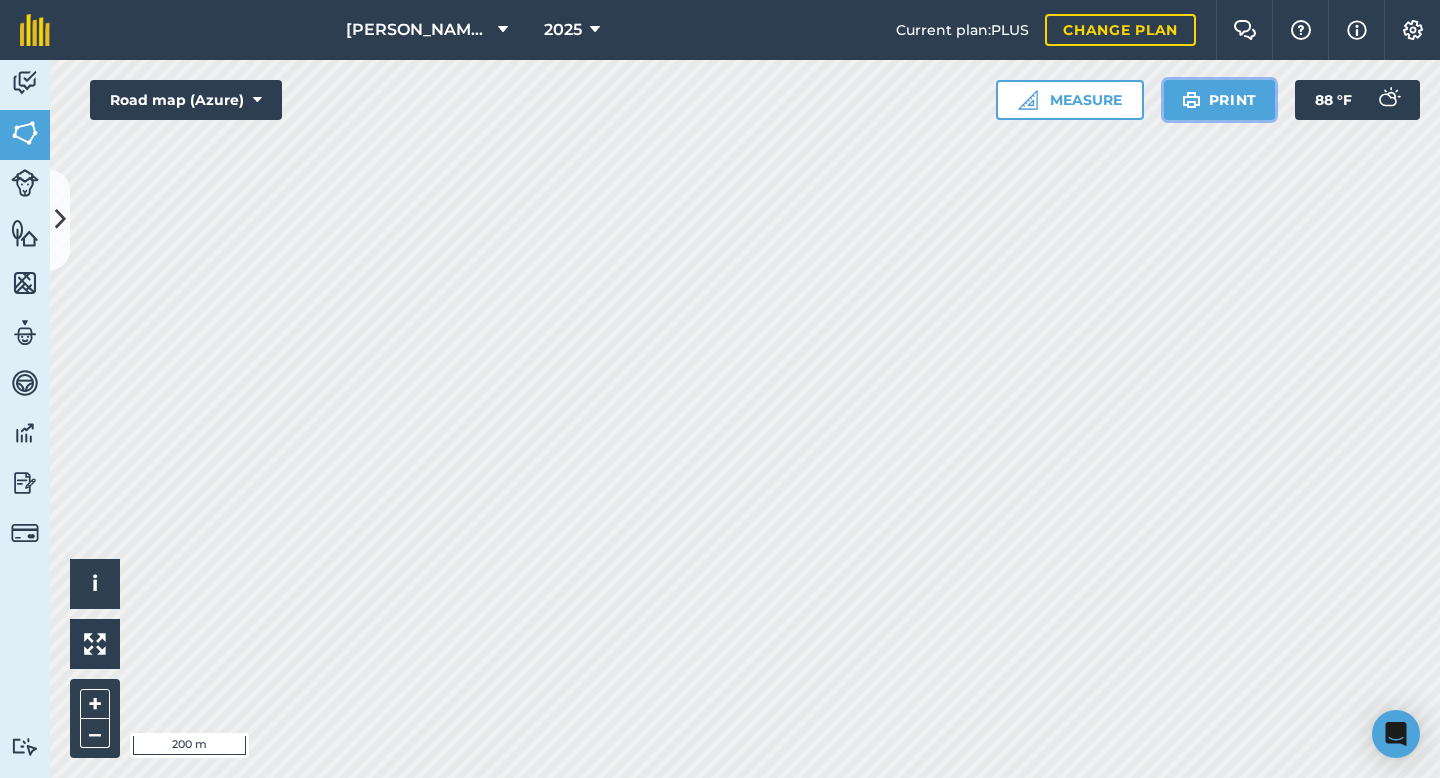 click on "Print" at bounding box center (1220, 100) 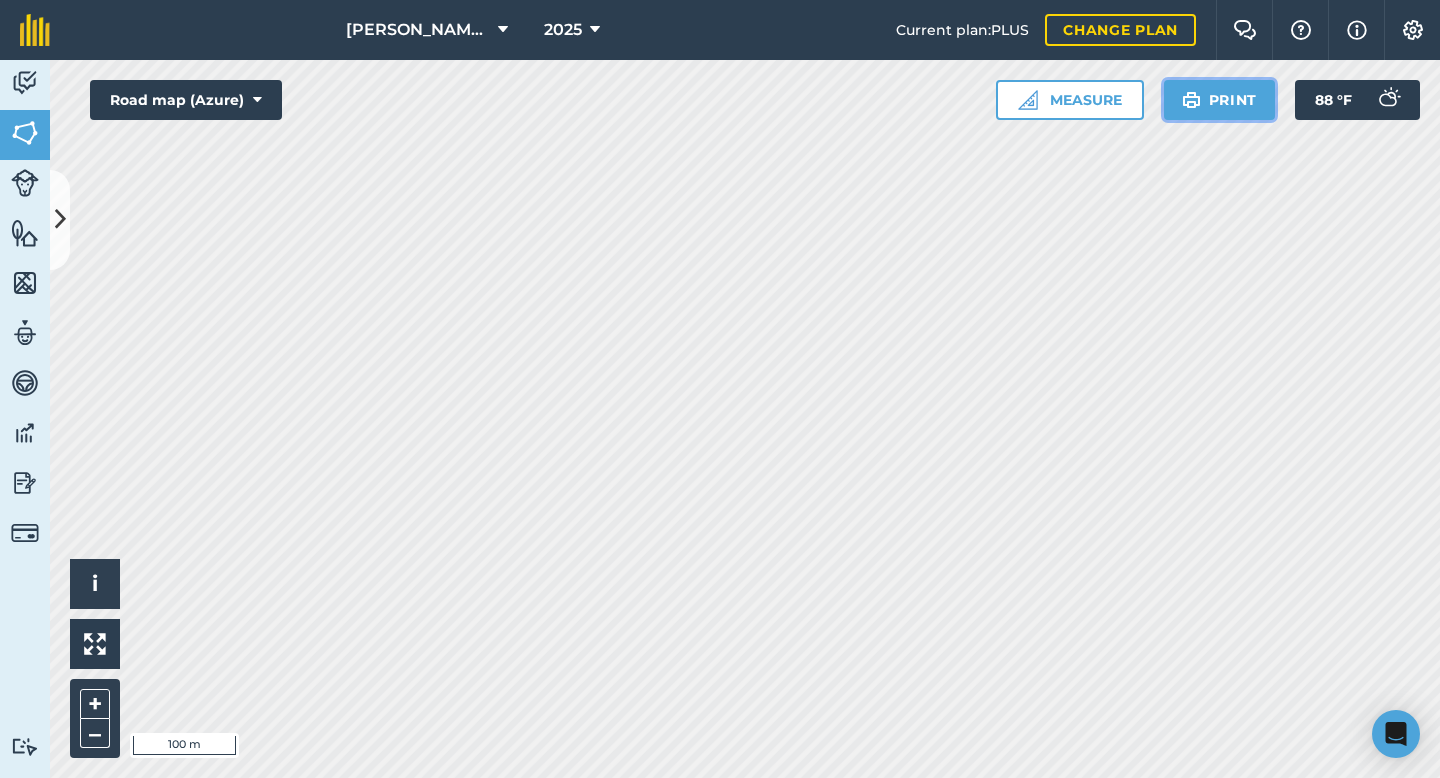 click on "Print" at bounding box center [1220, 100] 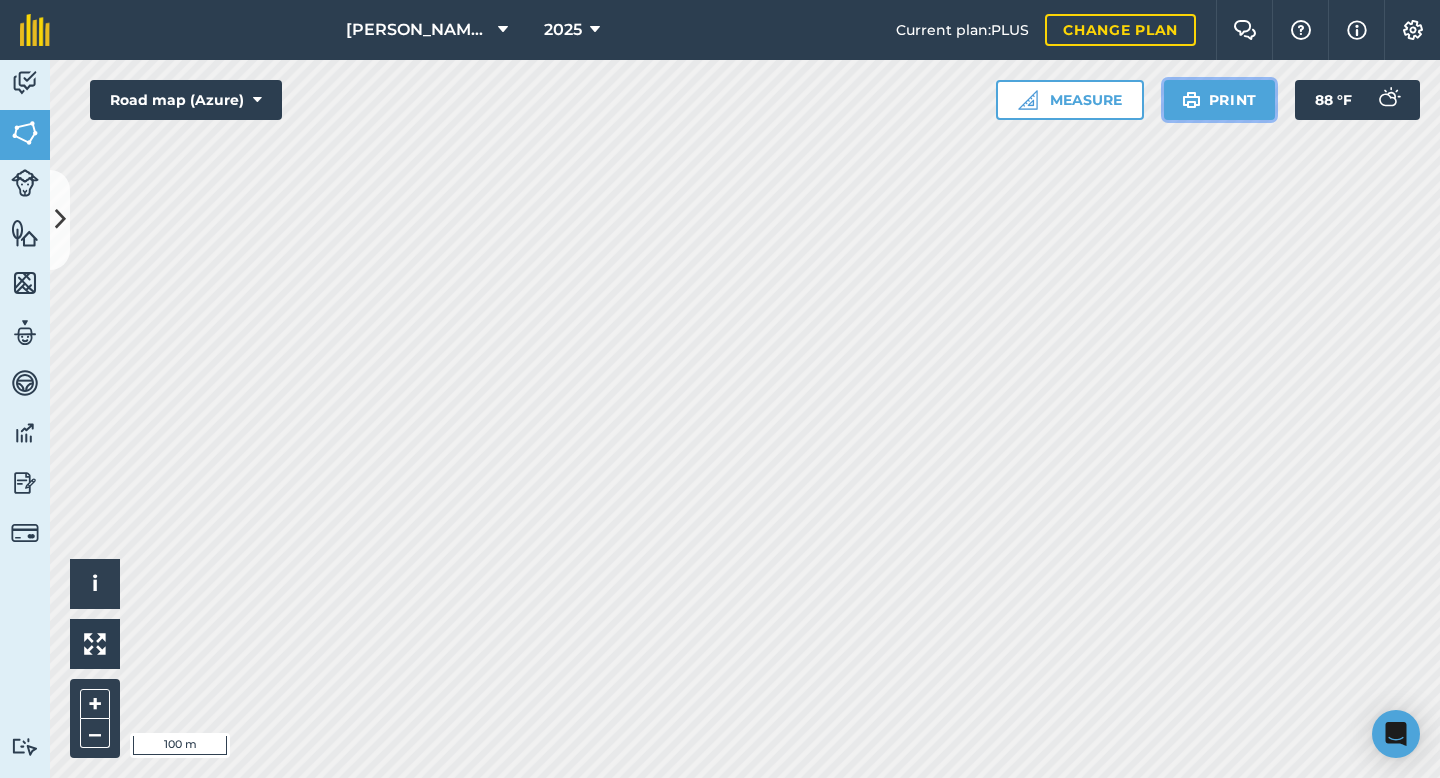 click on "Print" at bounding box center [1220, 100] 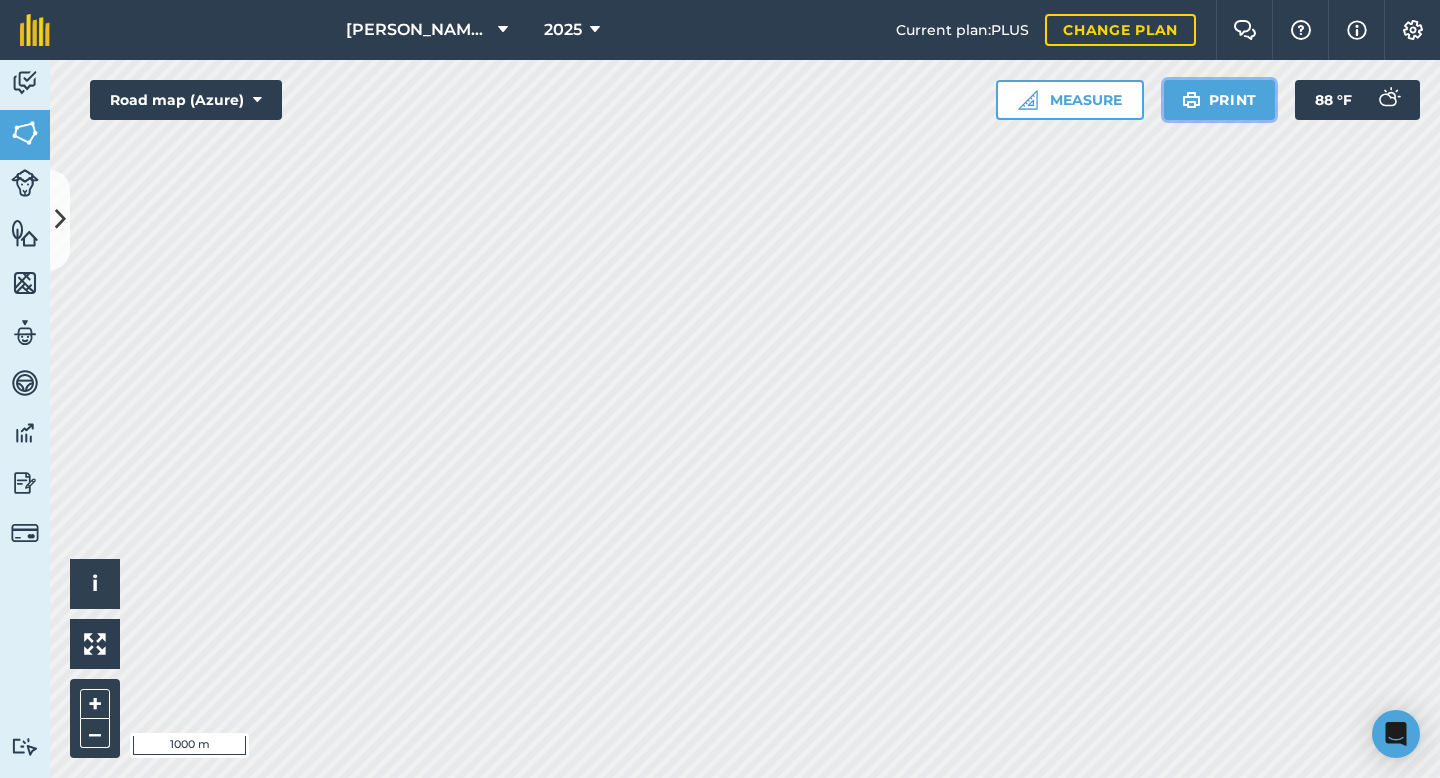 type 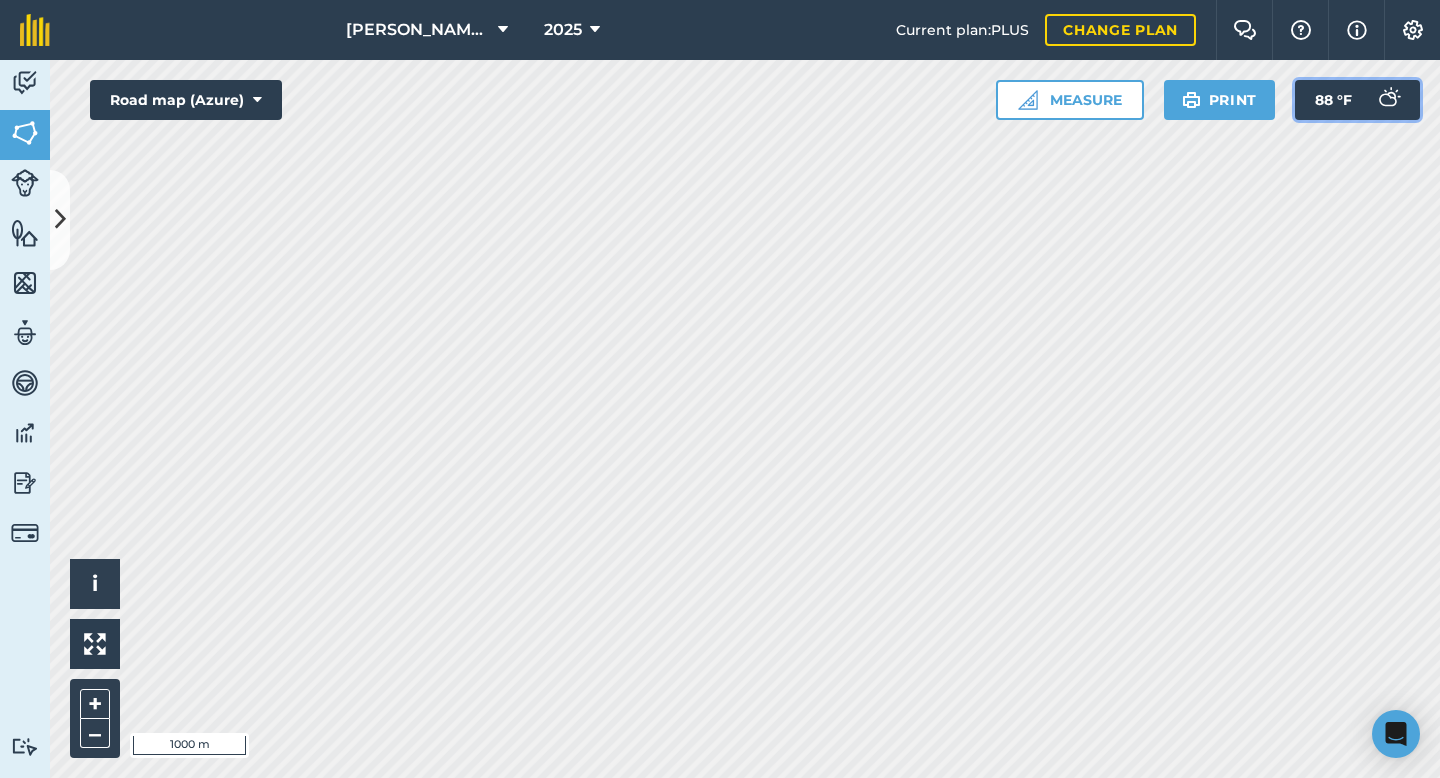type 